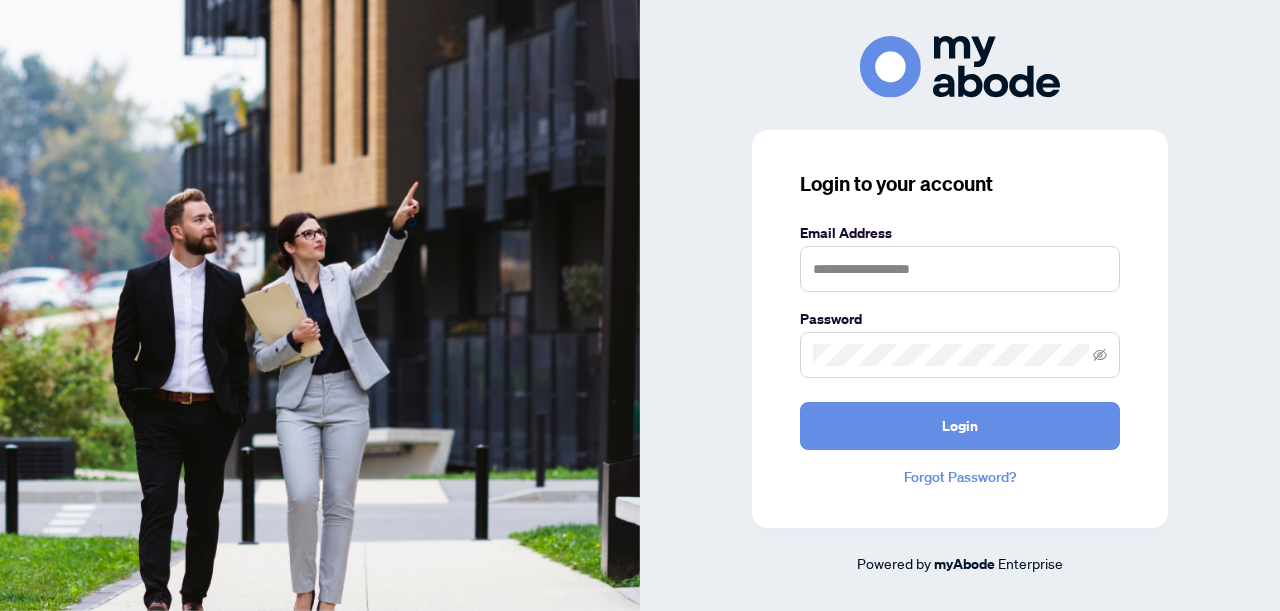 scroll, scrollTop: 0, scrollLeft: 0, axis: both 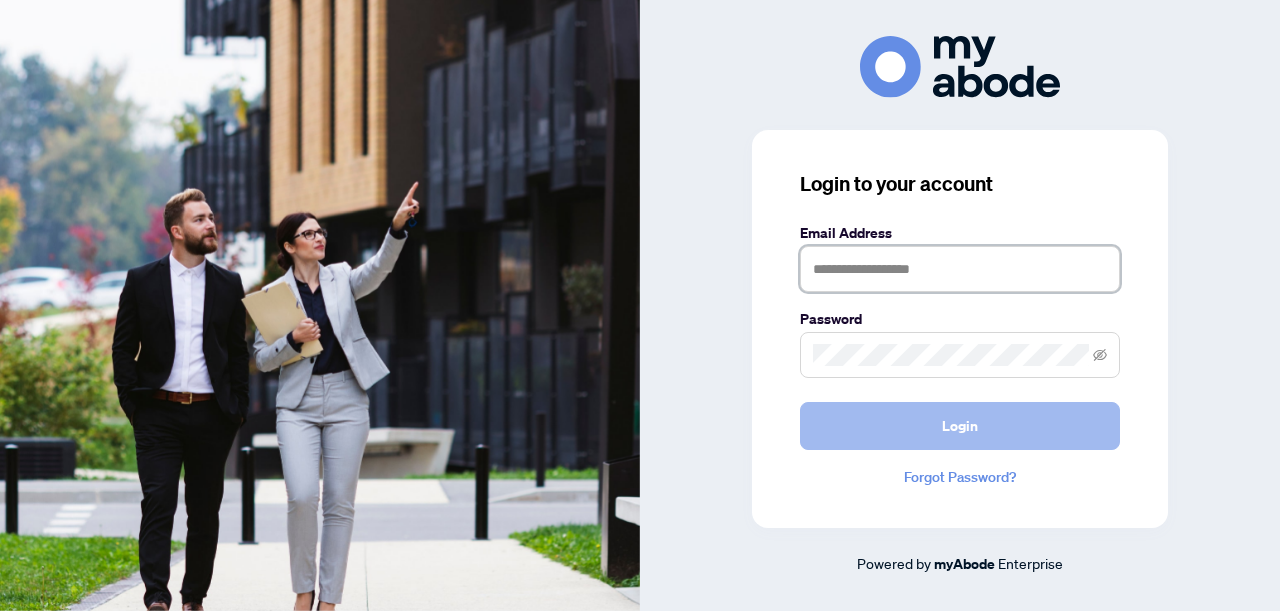 type on "**********" 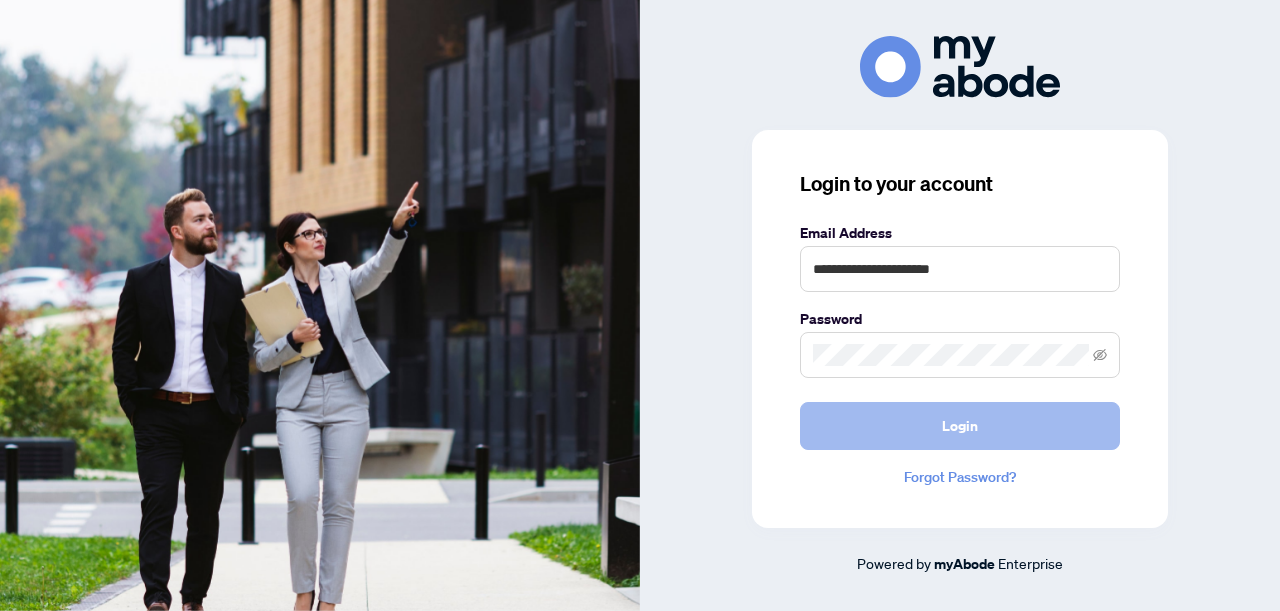 click on "Login" at bounding box center (960, 426) 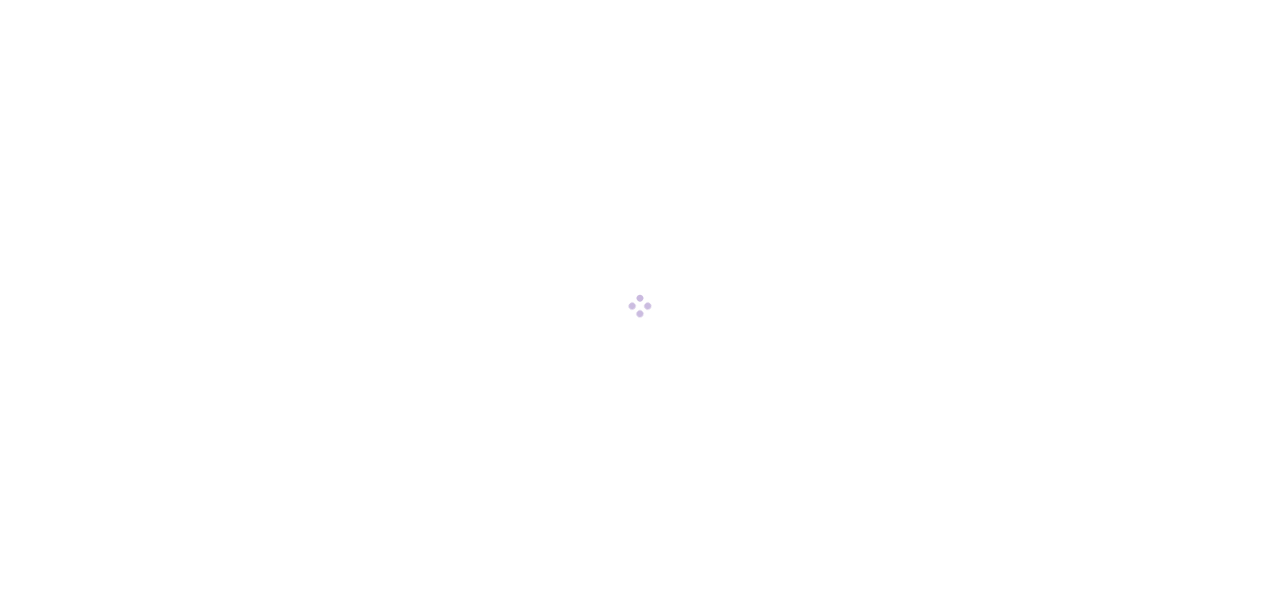 scroll, scrollTop: 0, scrollLeft: 0, axis: both 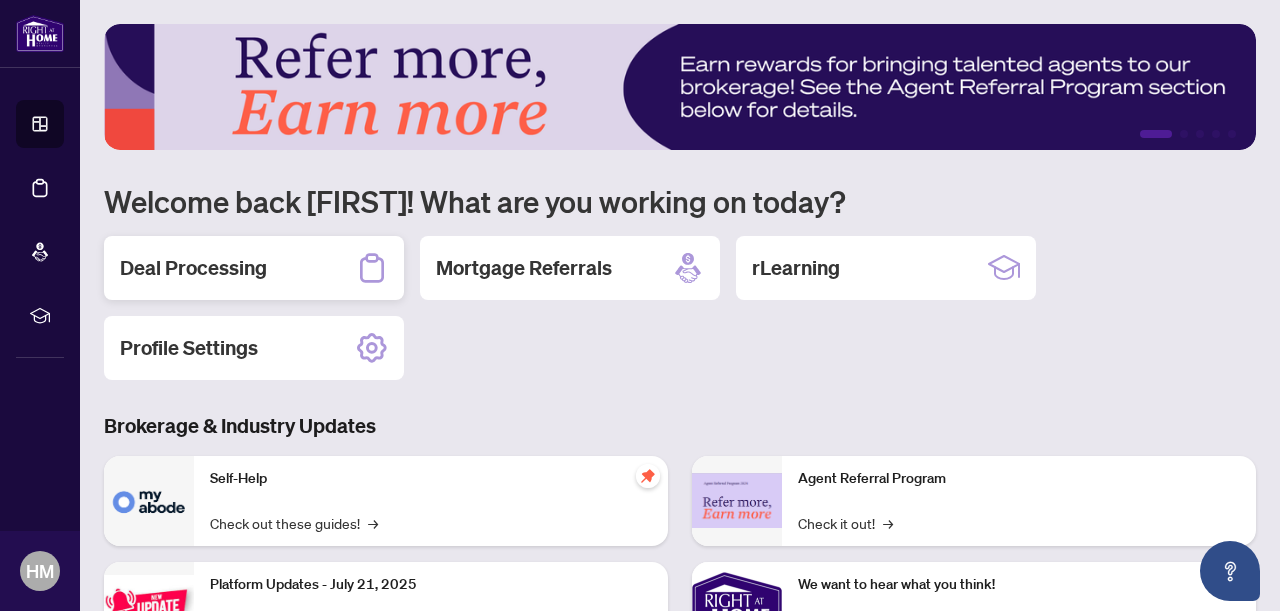click on "Deal Processing" at bounding box center (254, 268) 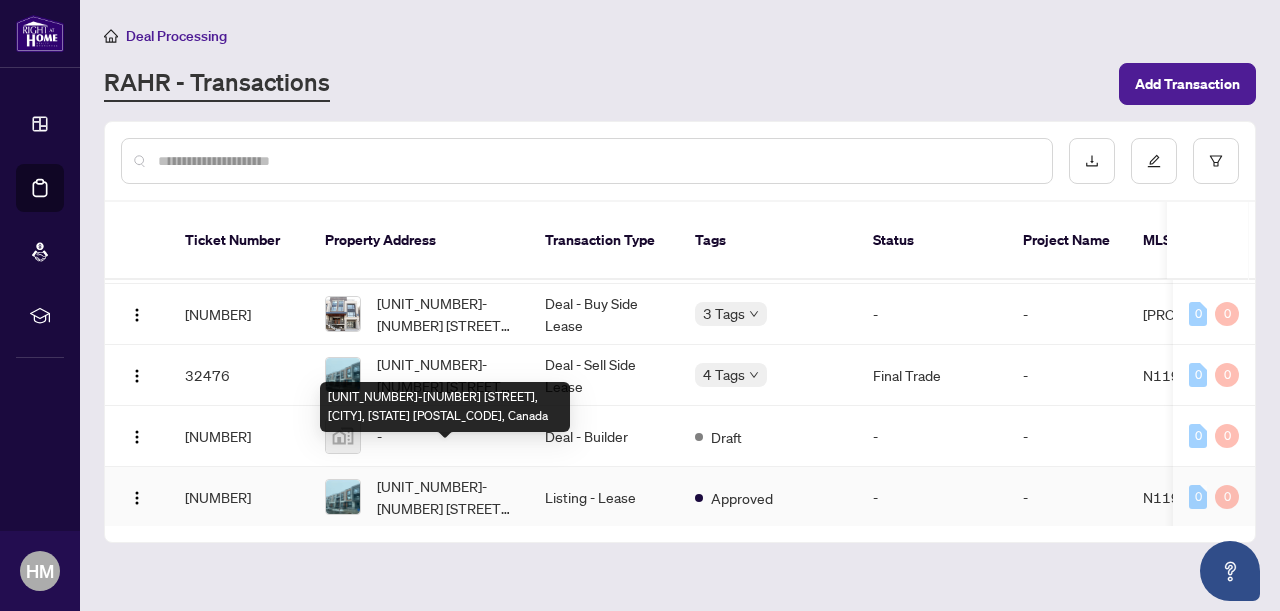 scroll, scrollTop: 0, scrollLeft: 0, axis: both 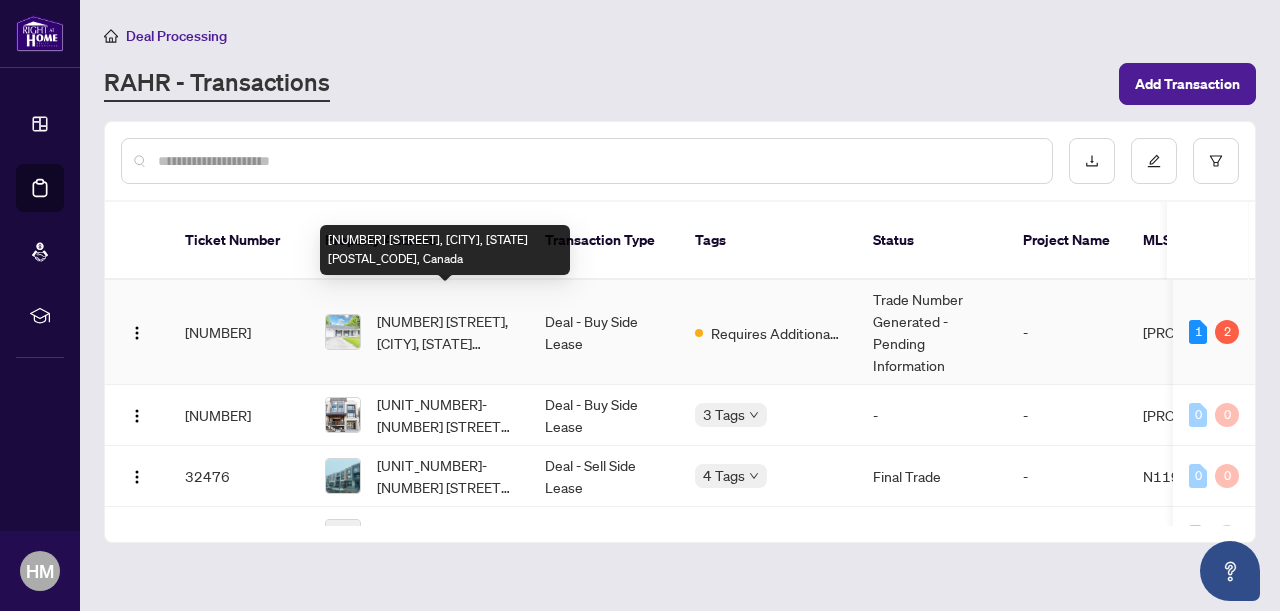 click on "[NUMBER] [STREET], [CITY], [STATE] [POSTAL_CODE], Canada" at bounding box center (445, 332) 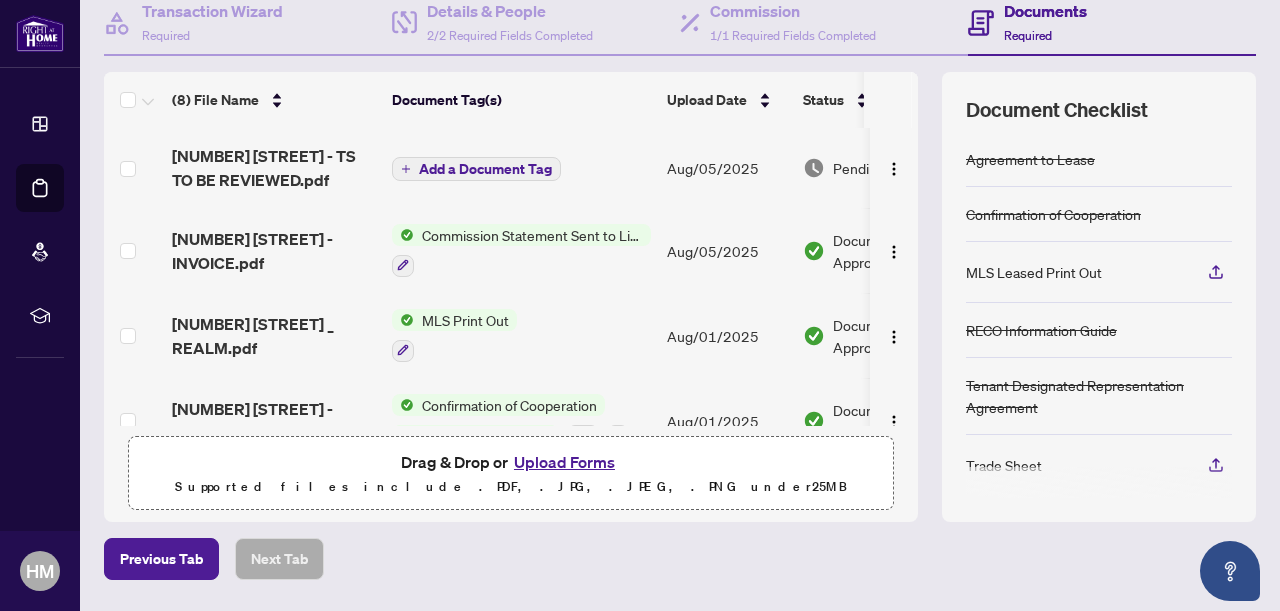 scroll, scrollTop: 207, scrollLeft: 0, axis: vertical 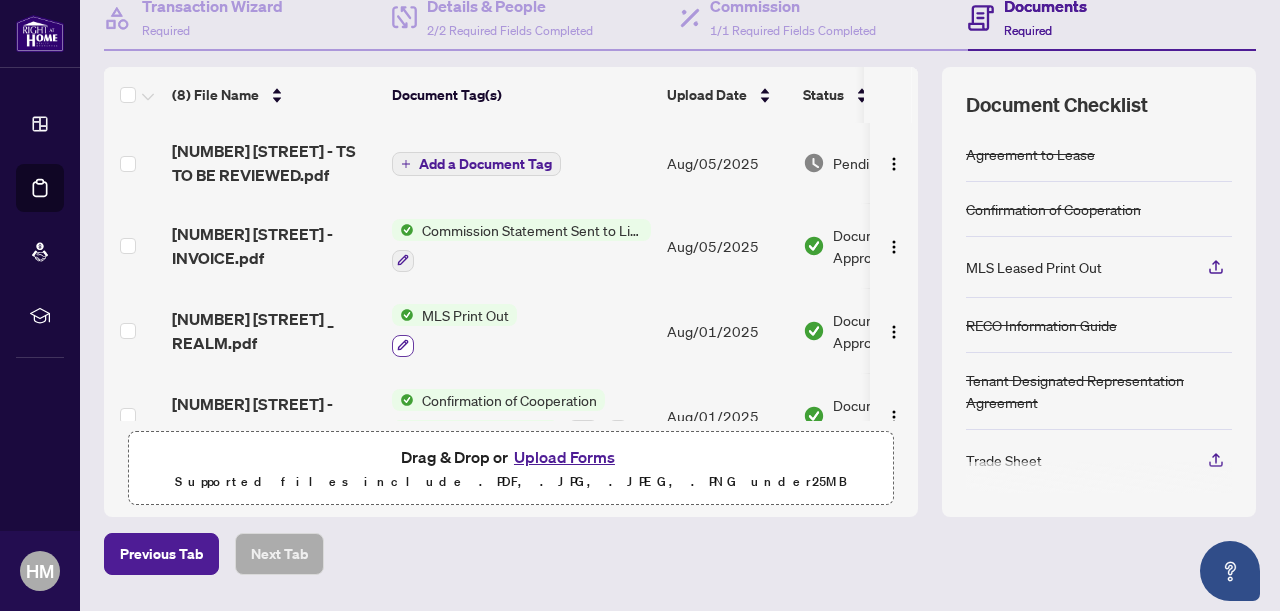 click 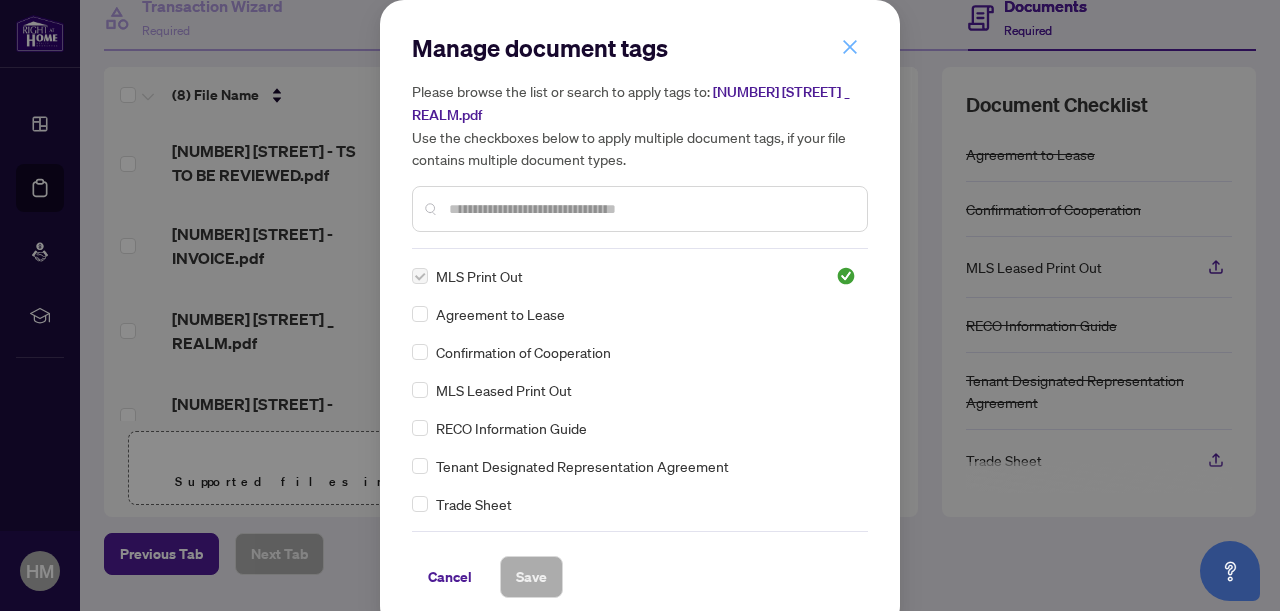 click 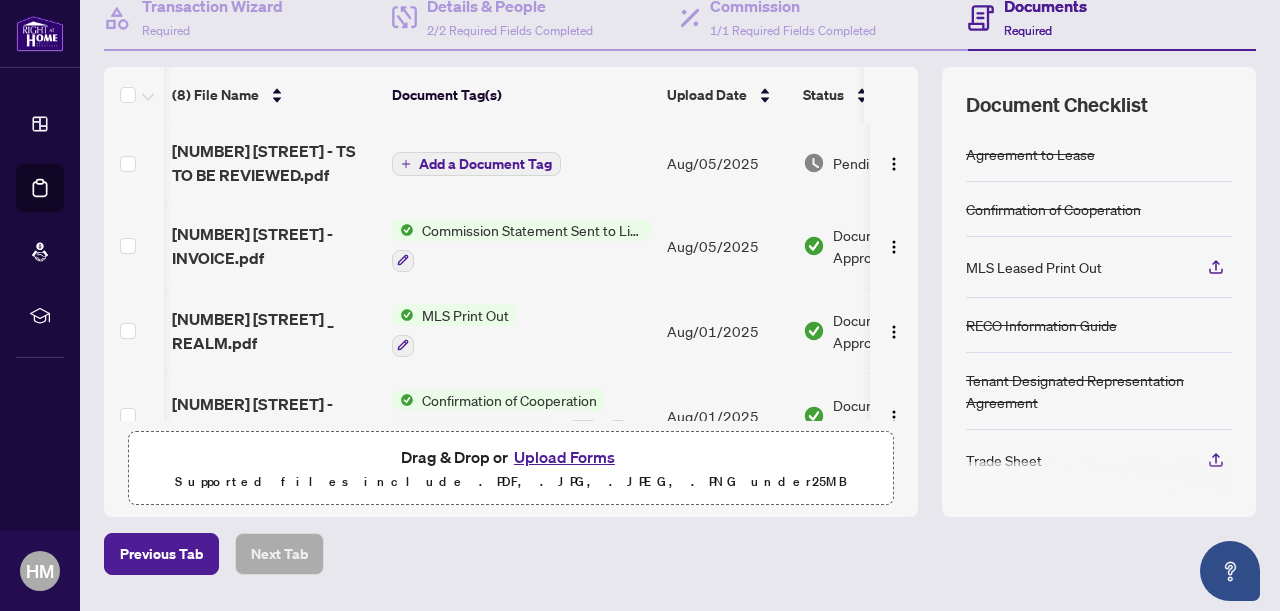 scroll, scrollTop: 0, scrollLeft: 53, axis: horizontal 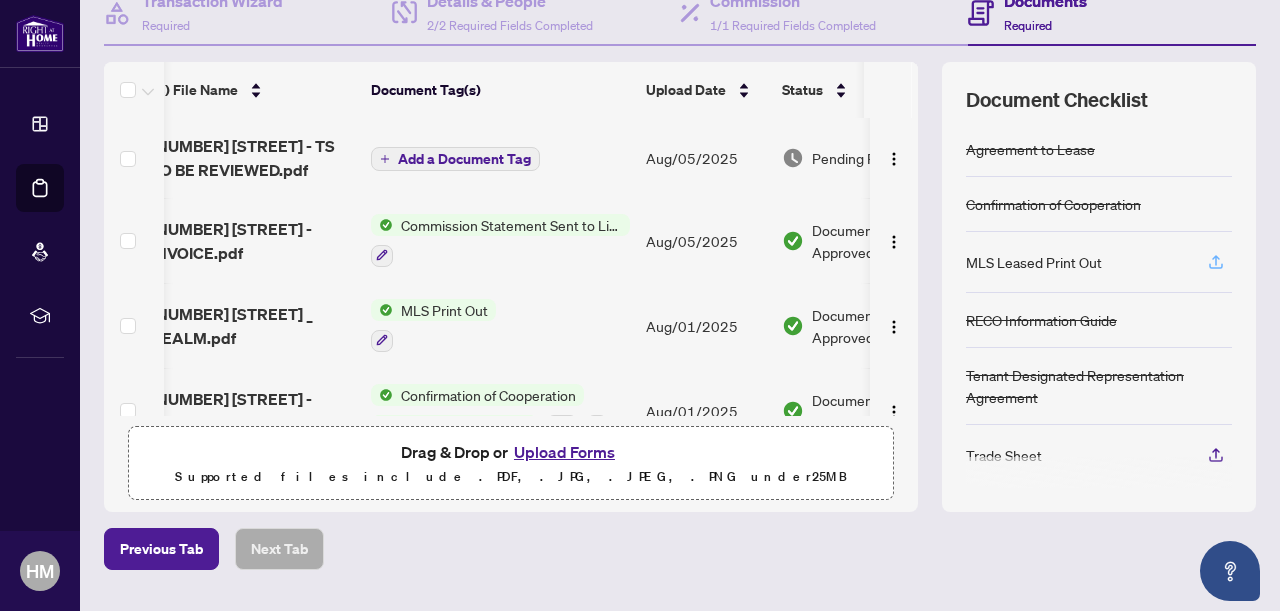 click 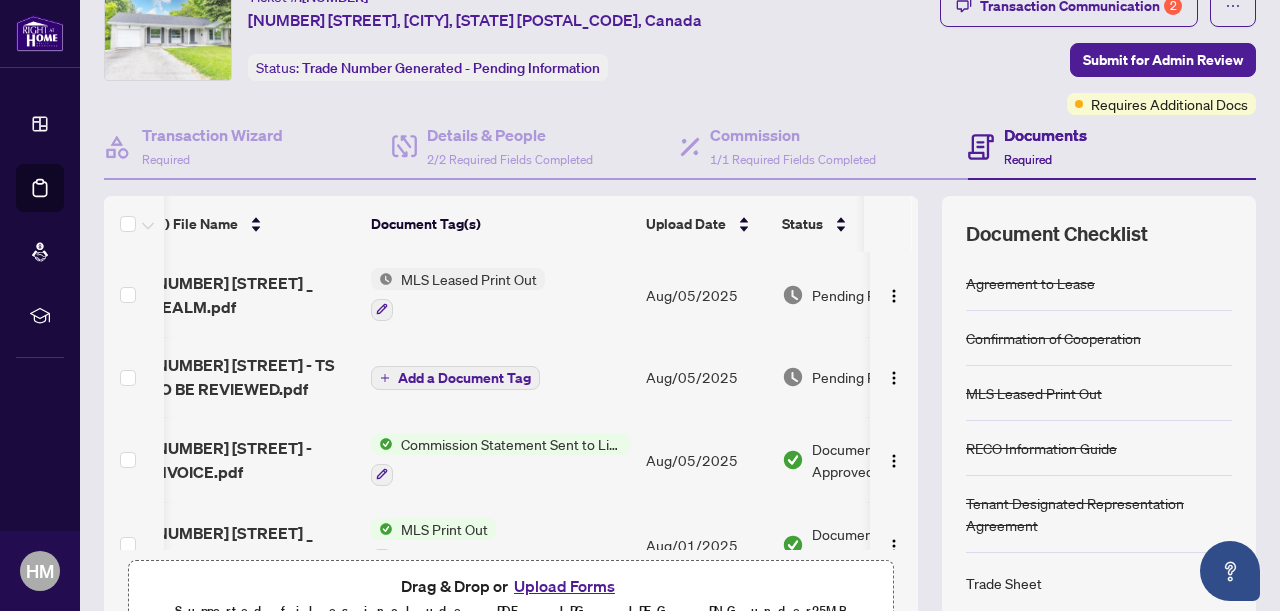 scroll, scrollTop: 66, scrollLeft: 0, axis: vertical 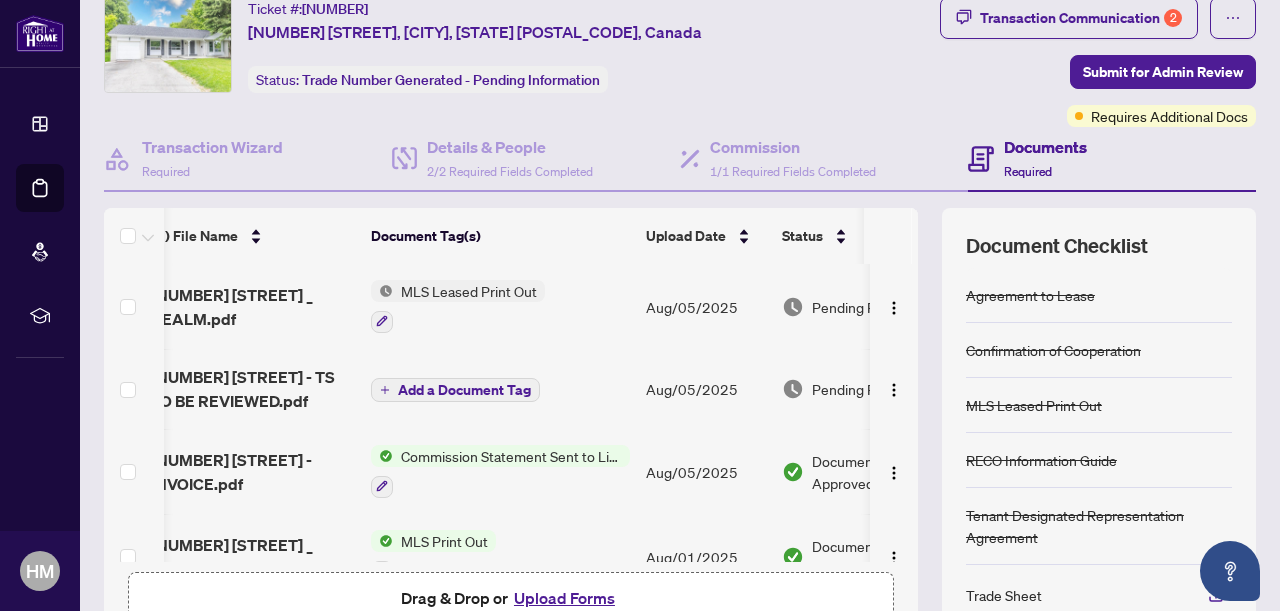 click on "MLS Leased Print Out" at bounding box center (469, 291) 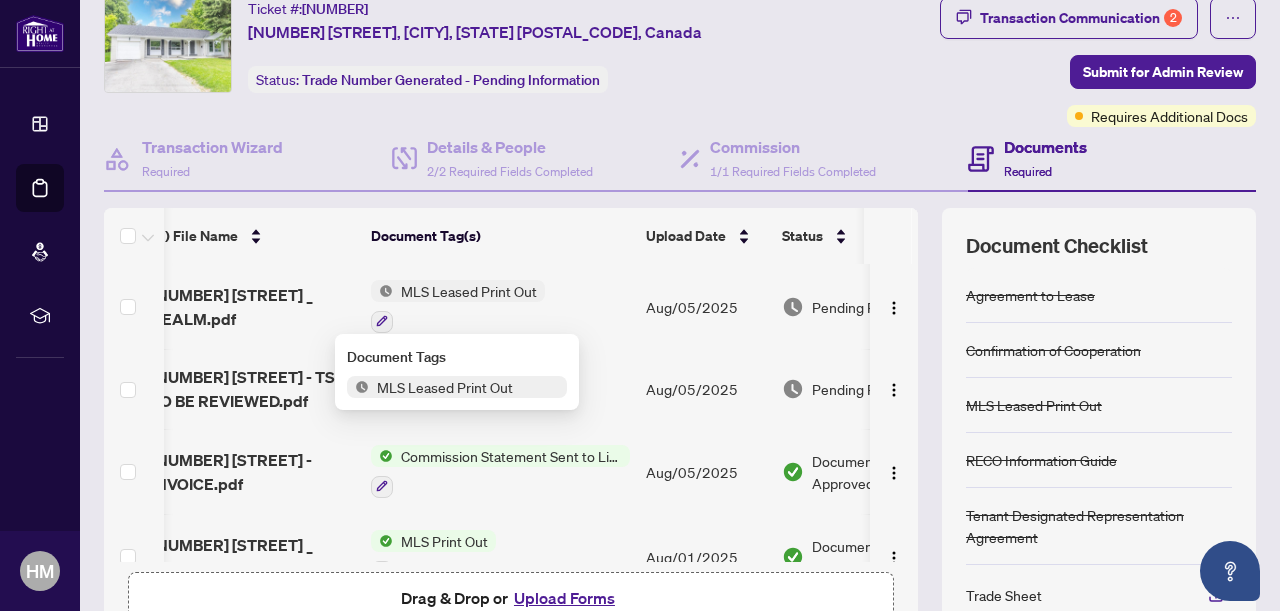 click on "MLS Leased Print Out" at bounding box center (469, 291) 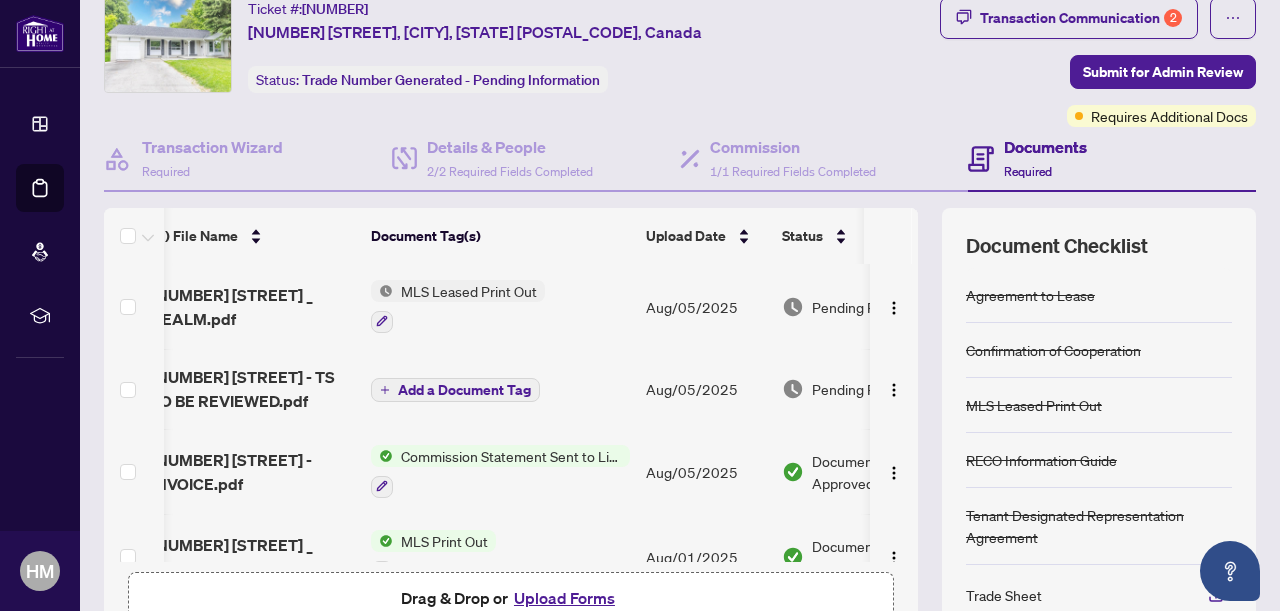 click on "MLS Leased Print Out" at bounding box center (469, 291) 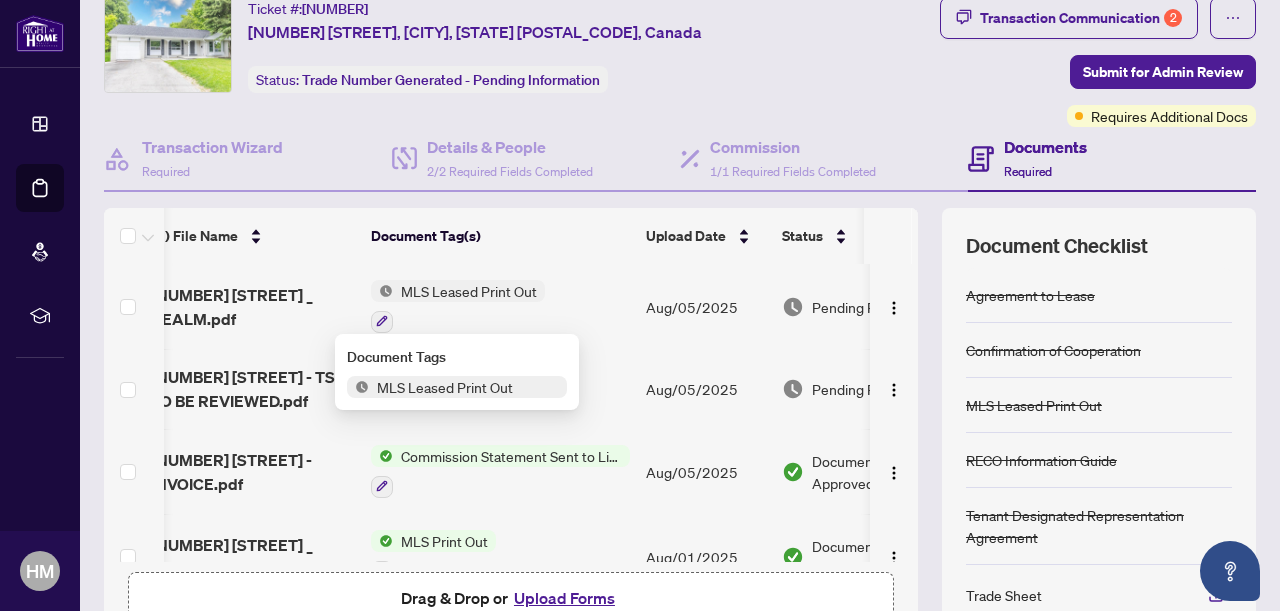 click on "MLS Leased Print Out" at bounding box center (445, 387) 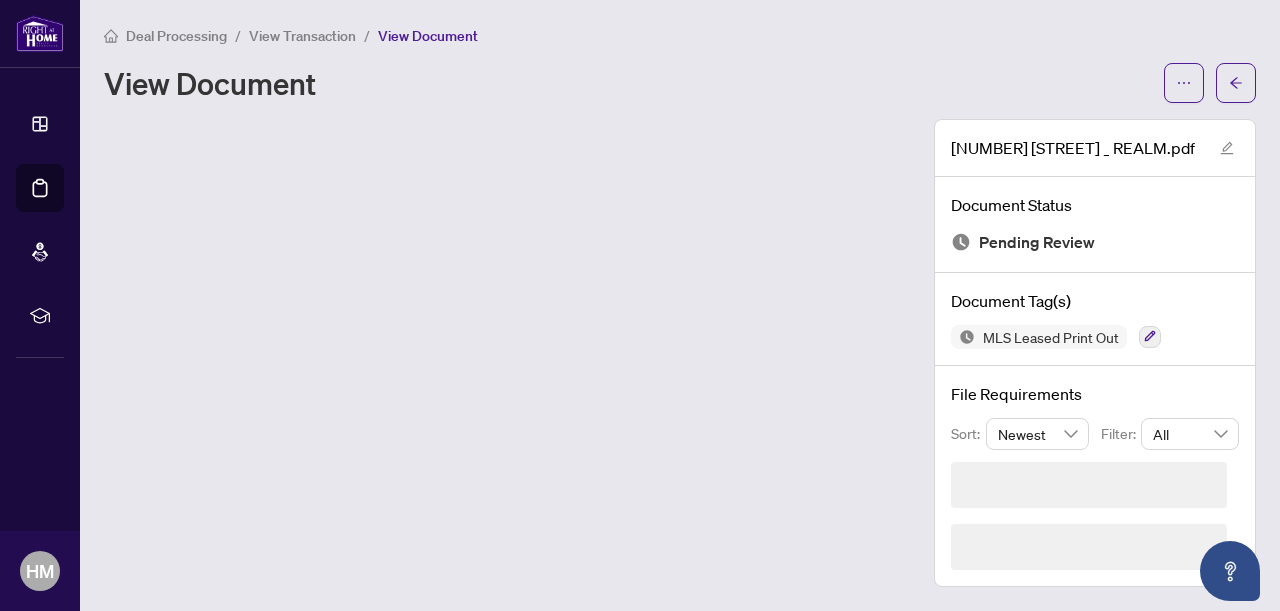 scroll, scrollTop: 0, scrollLeft: 0, axis: both 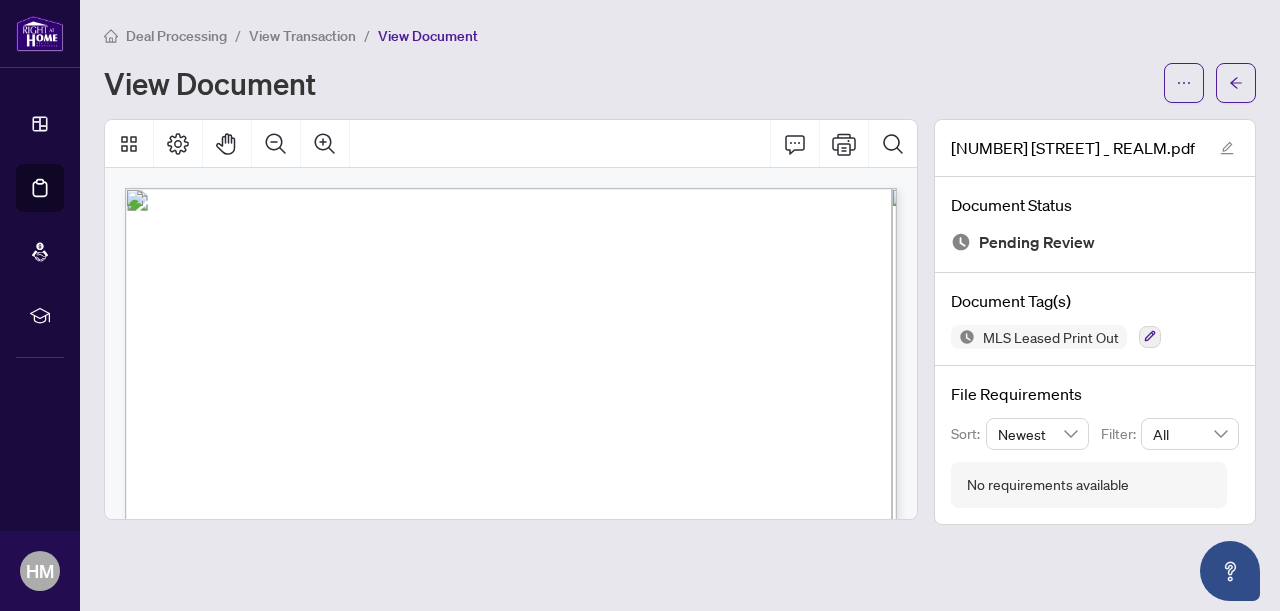 click on "296 Dixon Blvd, Newmarket
Newmarket, Central Newmarket, York, Ontario L3Y
4V6
Detached Bungalow
CLIENT REMARKS
Welcome to 296 Dixon Blvd. Upper unit for lease. 3 bedroom bungalow available. Large living room/dining room with a small den/office.
Well maintained home and property. Close to transit, historic Main St, Yonge St, and all amenities Newmarket has to offer. In suite
laundry. Lease includes all utilities (Gas/Hydro/Water). Tenant to do snow removal. Grass Cutting included. Shared backyard and
garage unit for storage. 3 Parking spaces. Available immediately. Includes use of all appliances.
BROKERAGE REMARKS
AAA Tenants. 30 minute appointments. LB for easy showing. Call LA if late or cancelling at 905-252-1448. Email offers to
rob@robgreenrealestate.com. Include: Rental application, Ontario Standard Lease, Letter of Employment, Full Equifax Report, Proof of
income(3 recent paystubs), References for follow up. Landlord to provide copy of their standard lease.
OFFER REMARKS
Offers Anytime
N" at bounding box center [612, 818] 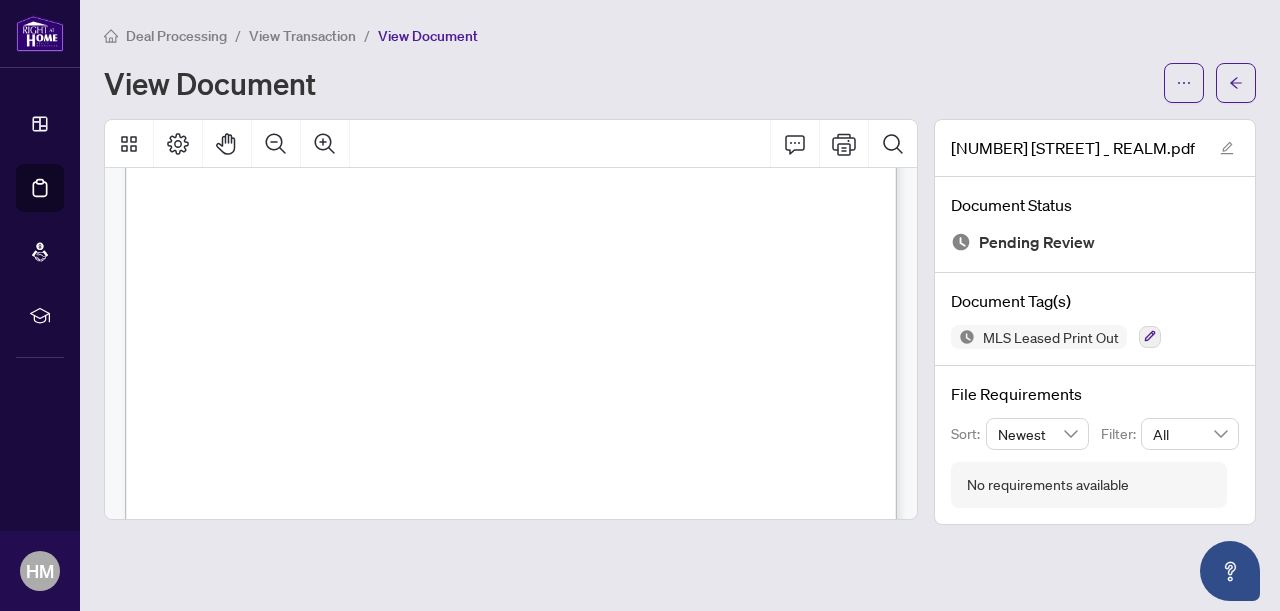 scroll, scrollTop: 0, scrollLeft: 0, axis: both 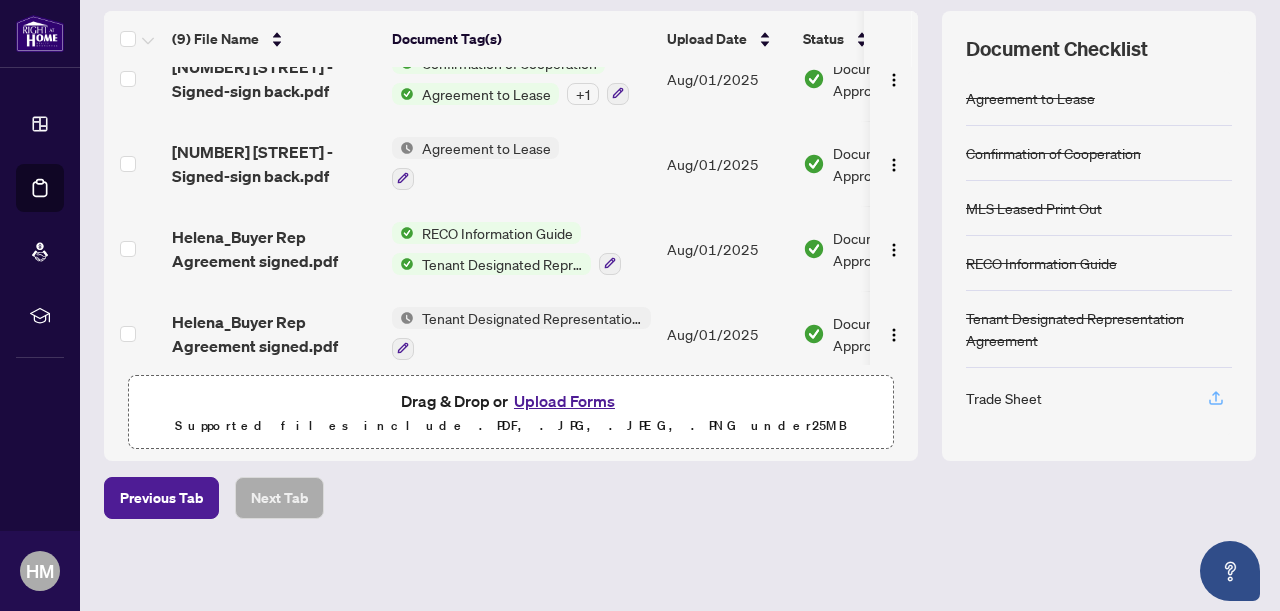 click 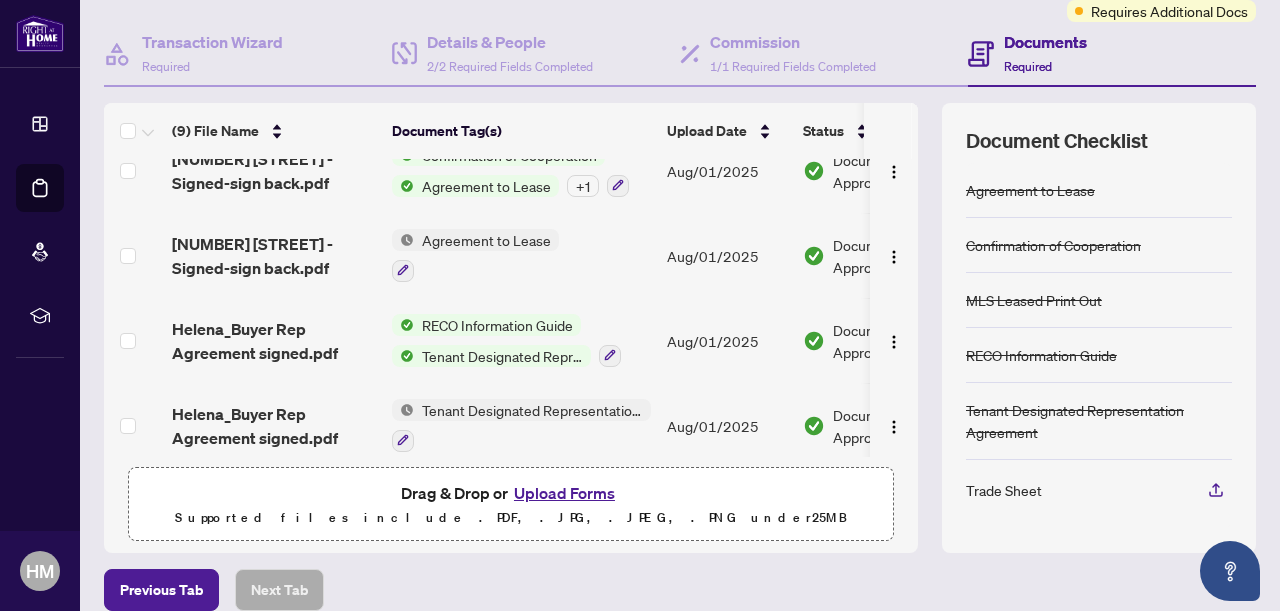 scroll, scrollTop: 145, scrollLeft: 0, axis: vertical 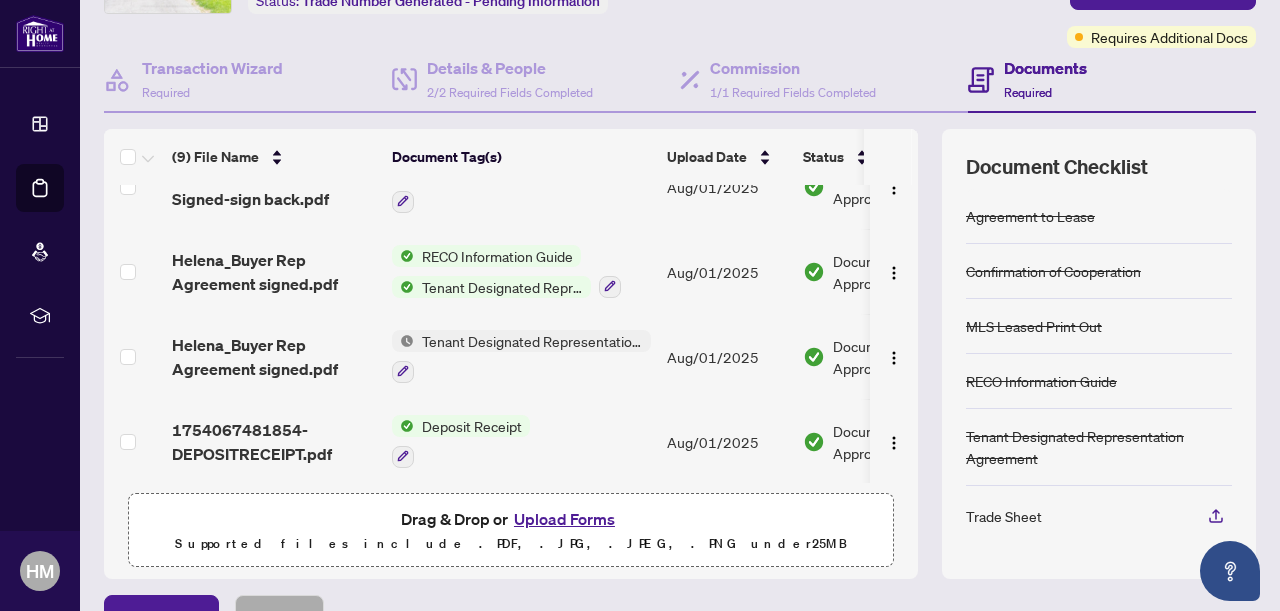 click on "Trade Sheet" at bounding box center [1004, 516] 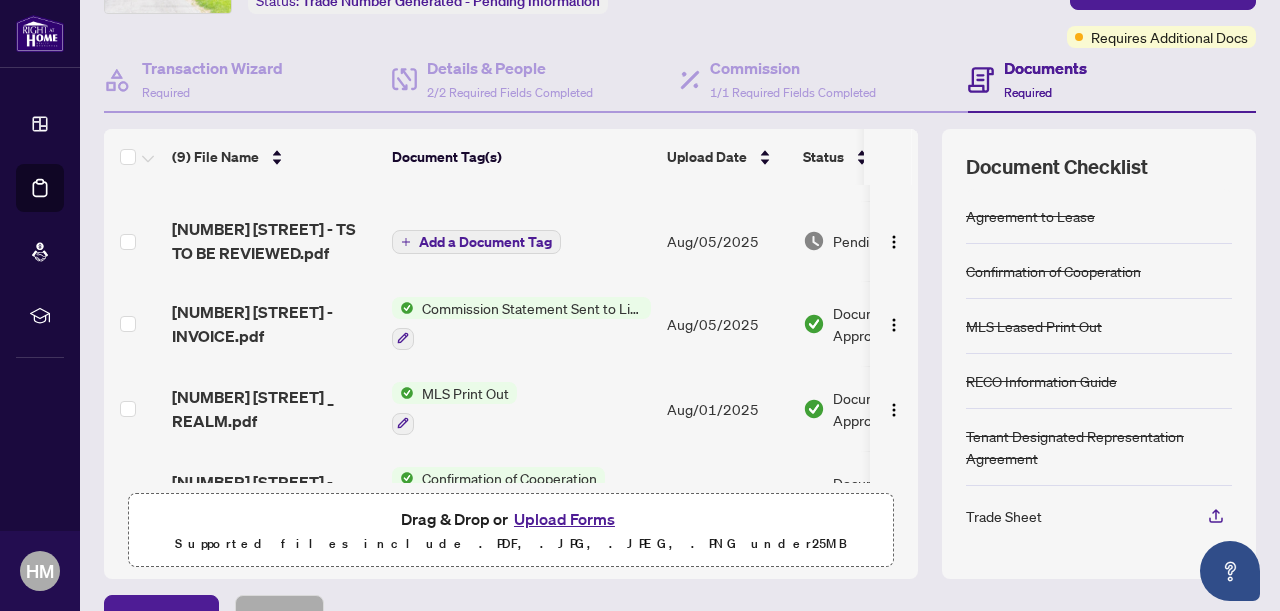 scroll, scrollTop: 79, scrollLeft: 0, axis: vertical 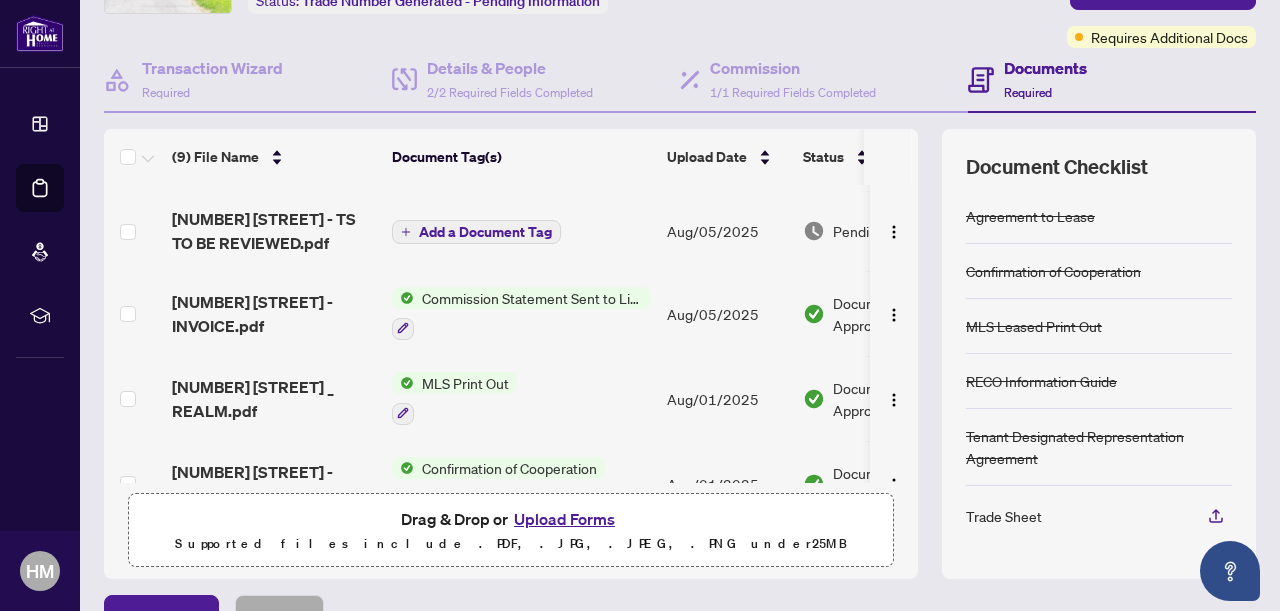 click on "Commission Statement Sent to Listing Brokerage" at bounding box center [532, 298] 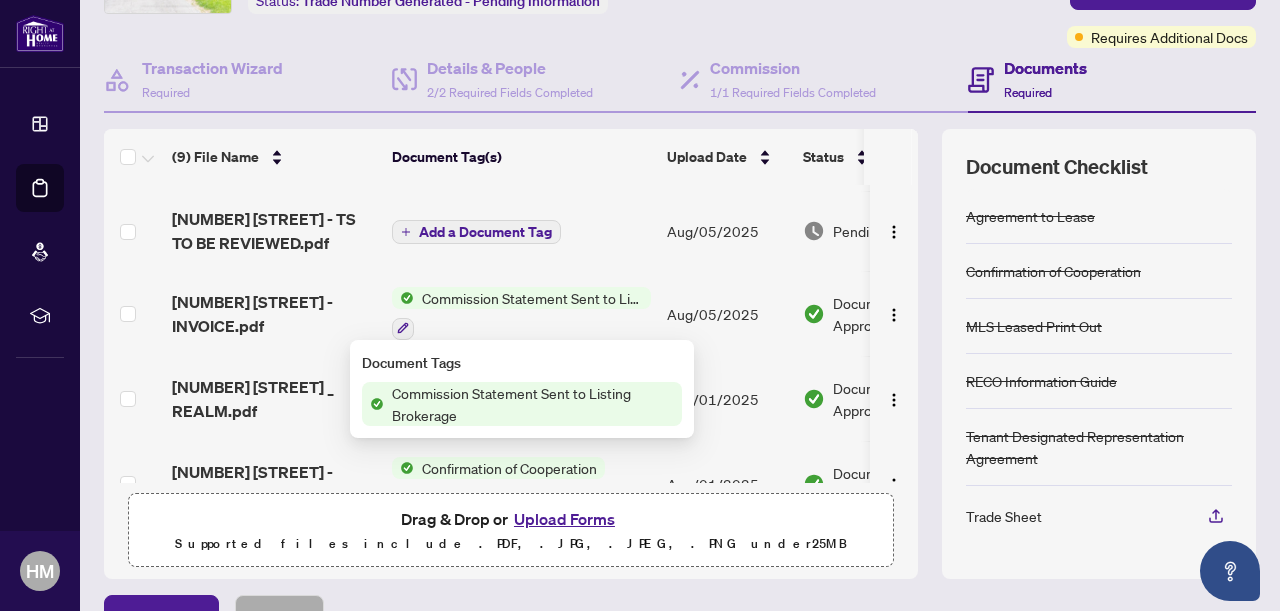 click on "Commission Statement Sent to Listing Brokerage" at bounding box center (533, 404) 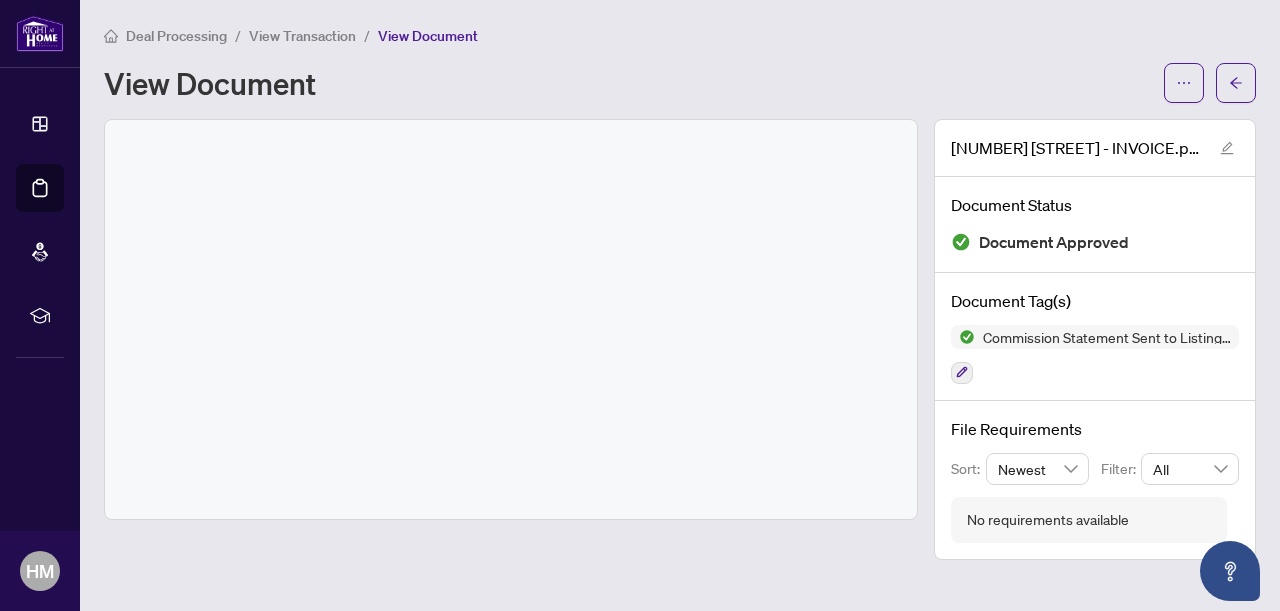 scroll, scrollTop: 0, scrollLeft: 0, axis: both 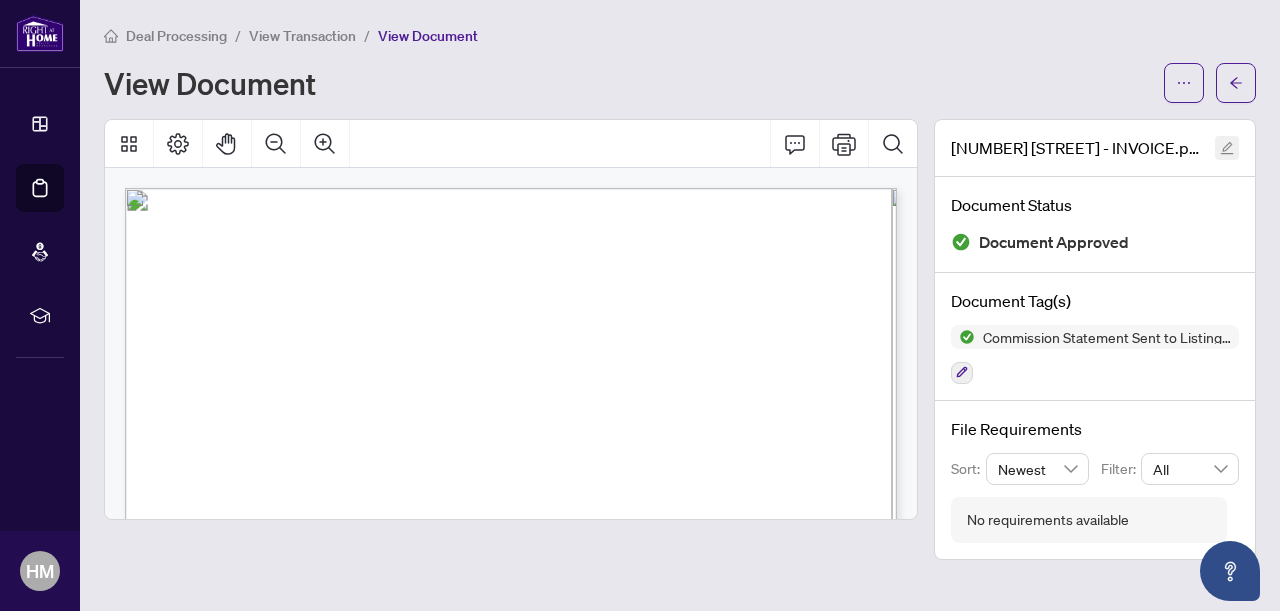 click 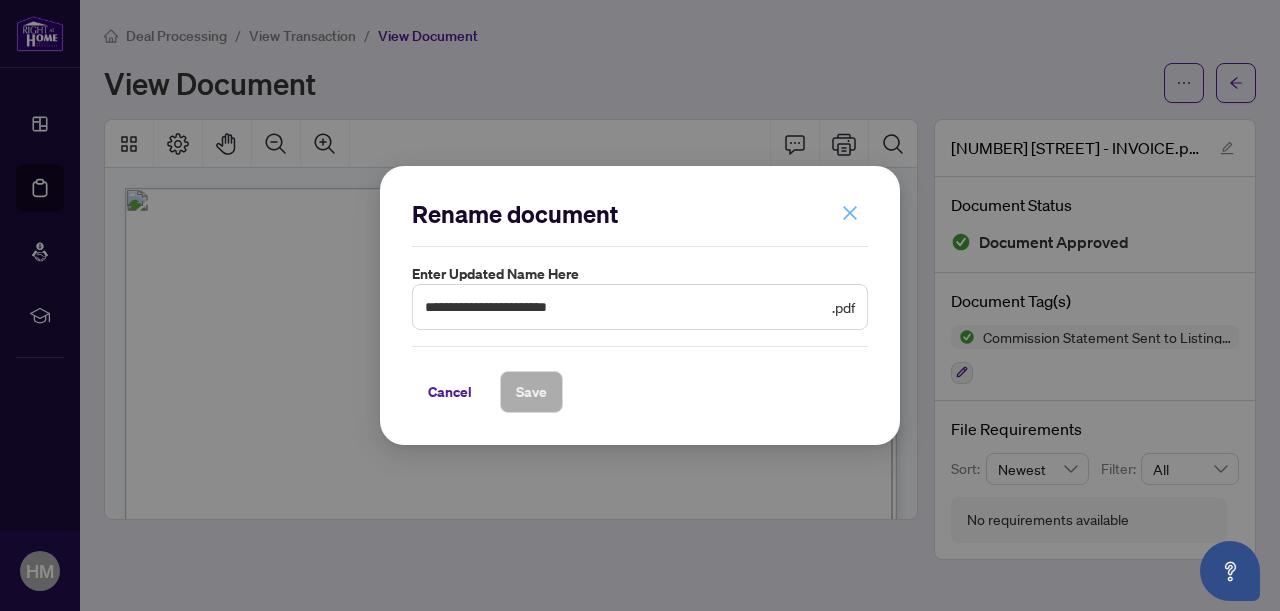 click at bounding box center [850, 213] 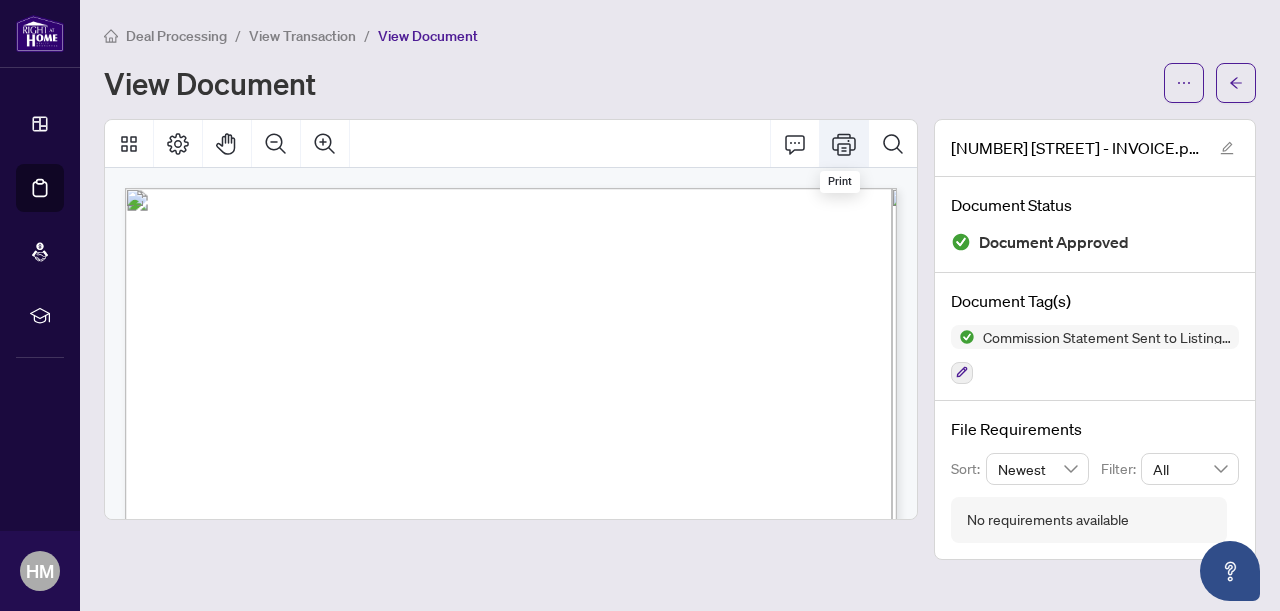 click 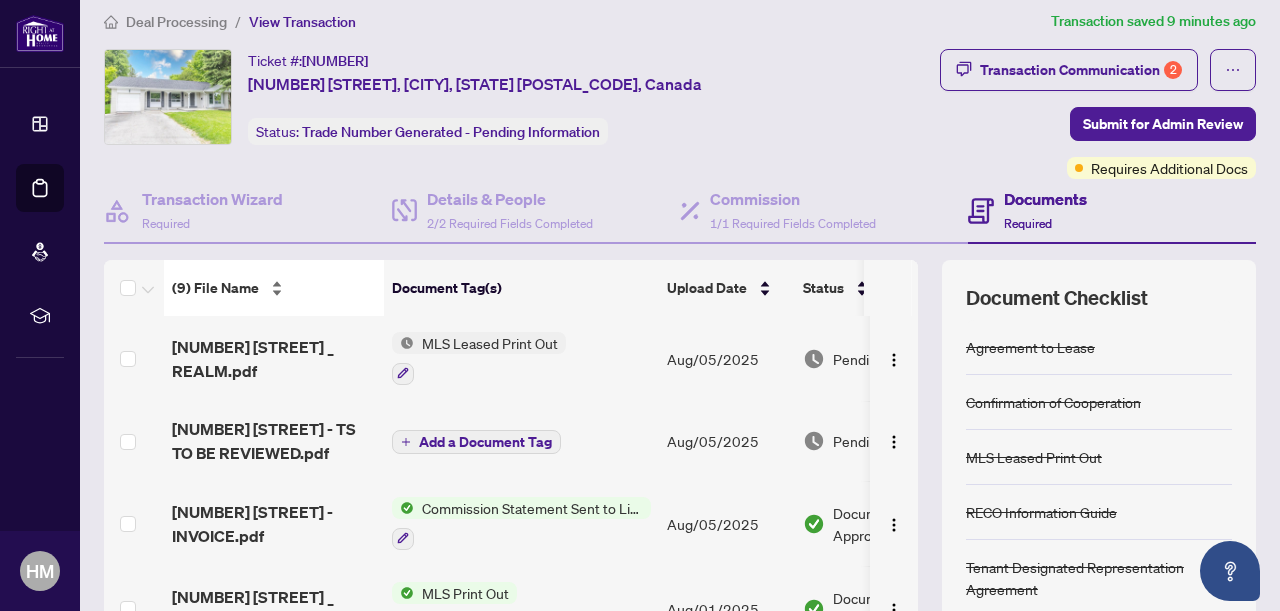 scroll, scrollTop: 50, scrollLeft: 0, axis: vertical 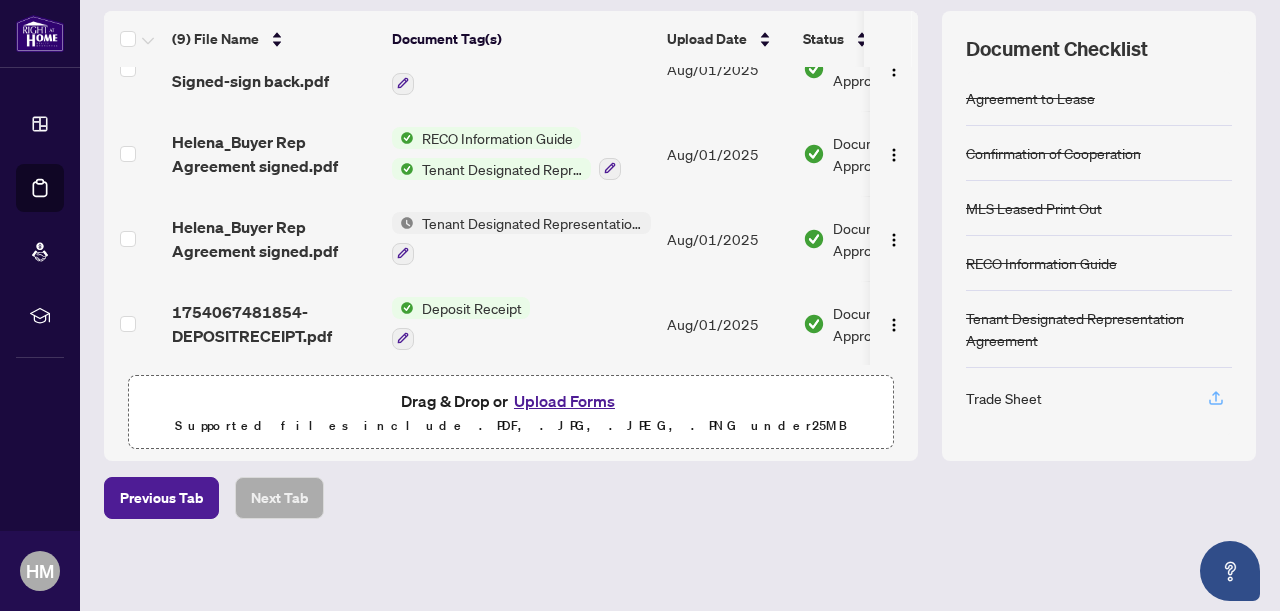 click 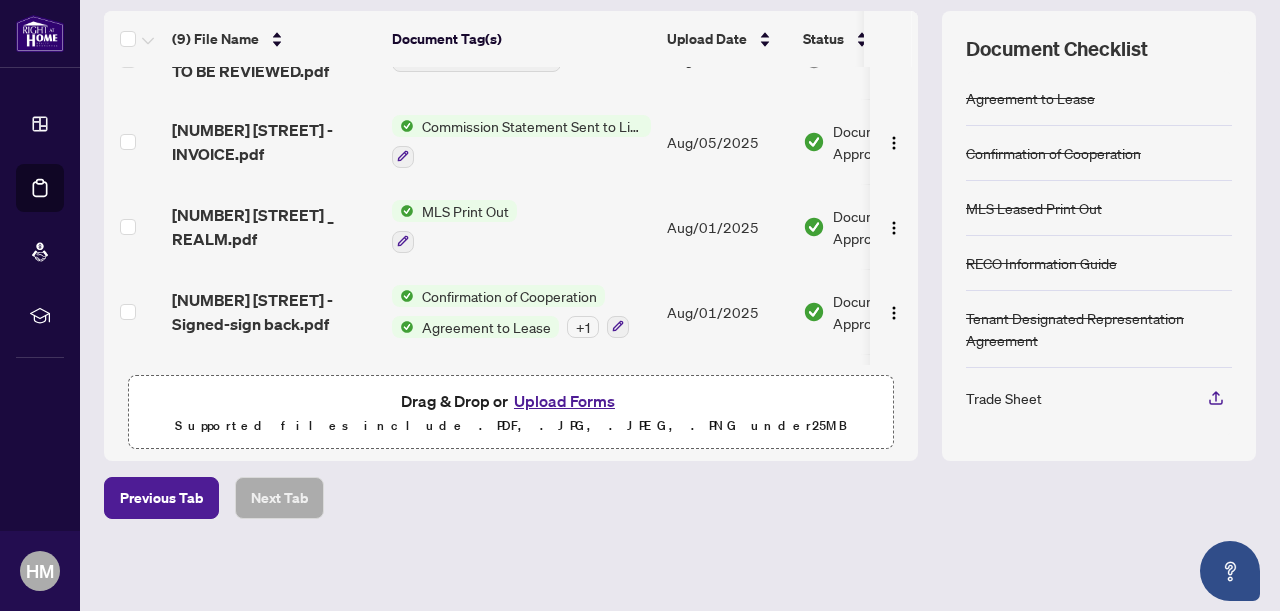 scroll, scrollTop: 0, scrollLeft: 0, axis: both 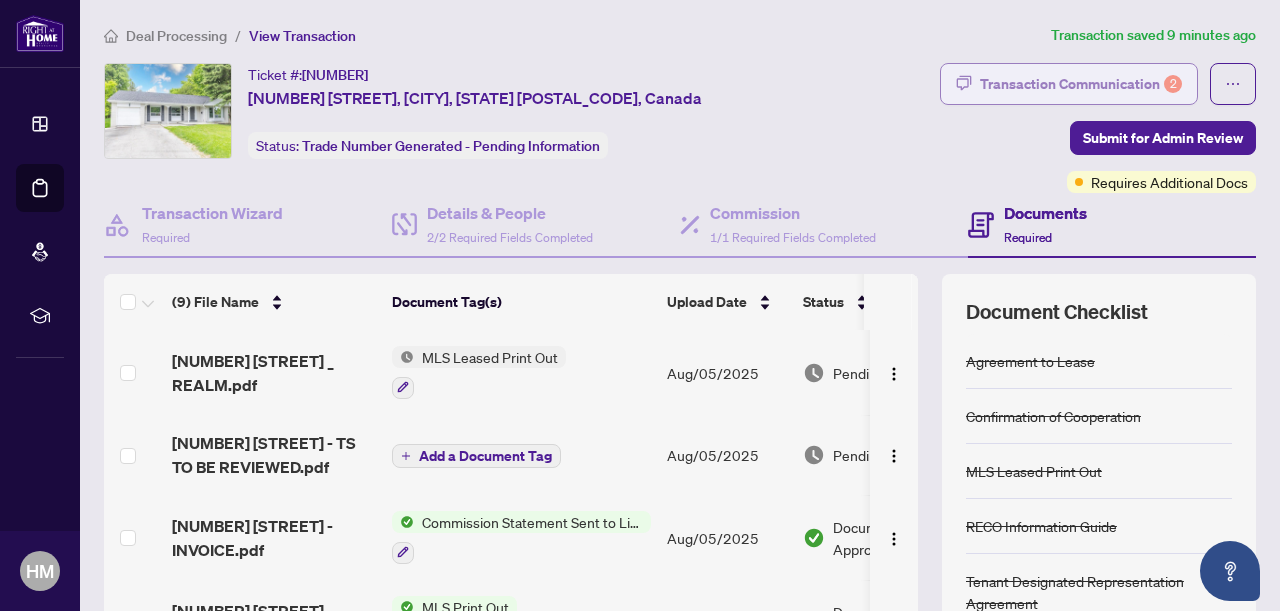 click on "Transaction Communication 2" at bounding box center [1081, 84] 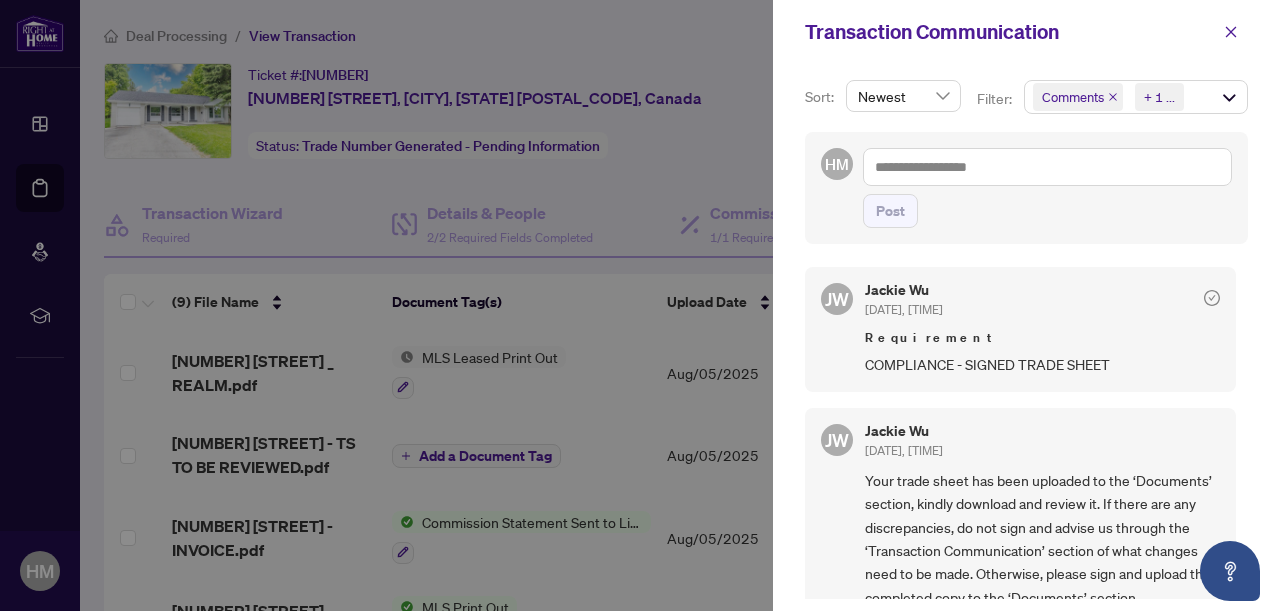 scroll, scrollTop: 164, scrollLeft: 0, axis: vertical 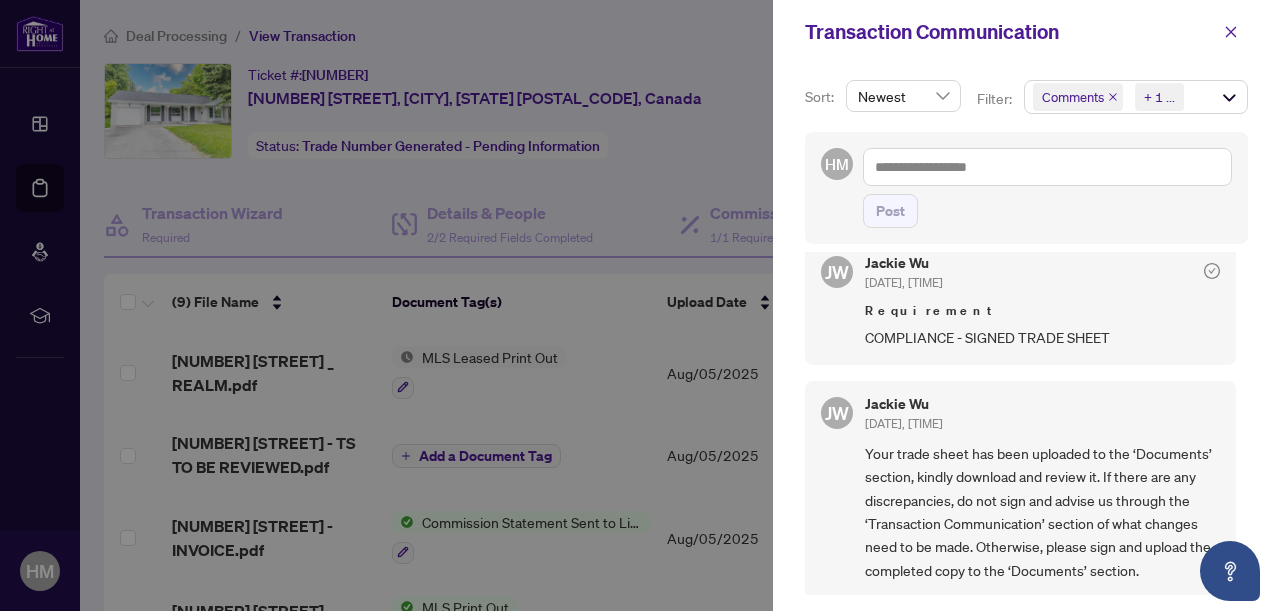 click on "COMPLIANCE - SIGNED TRADE SHEET" at bounding box center (1042, 337) 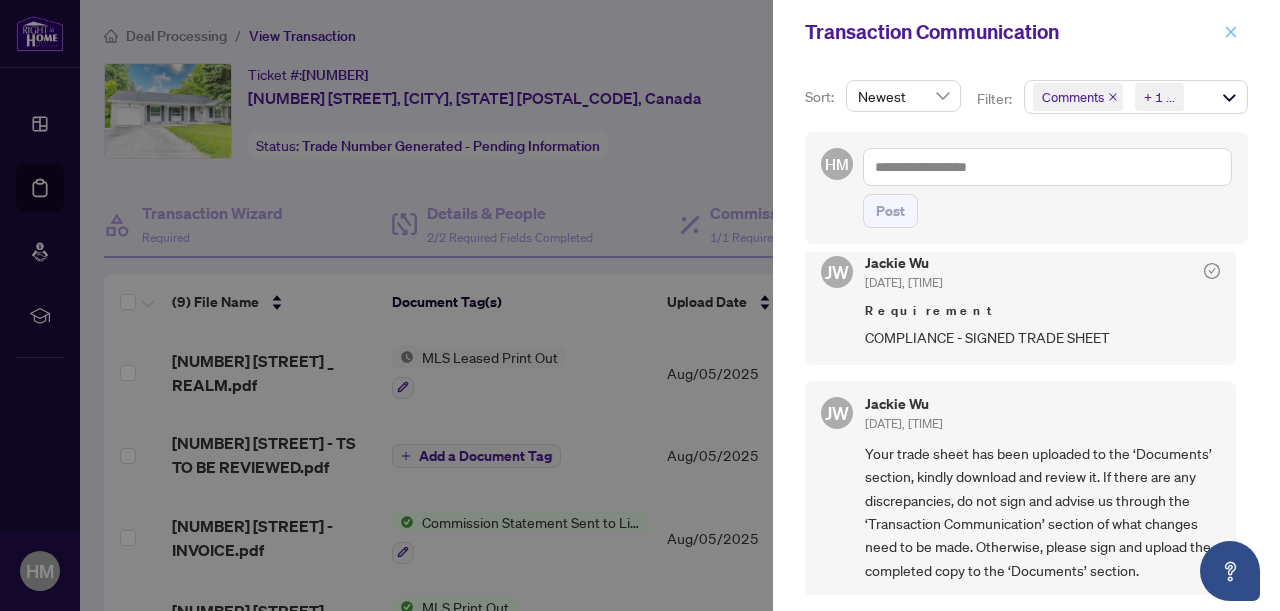 click 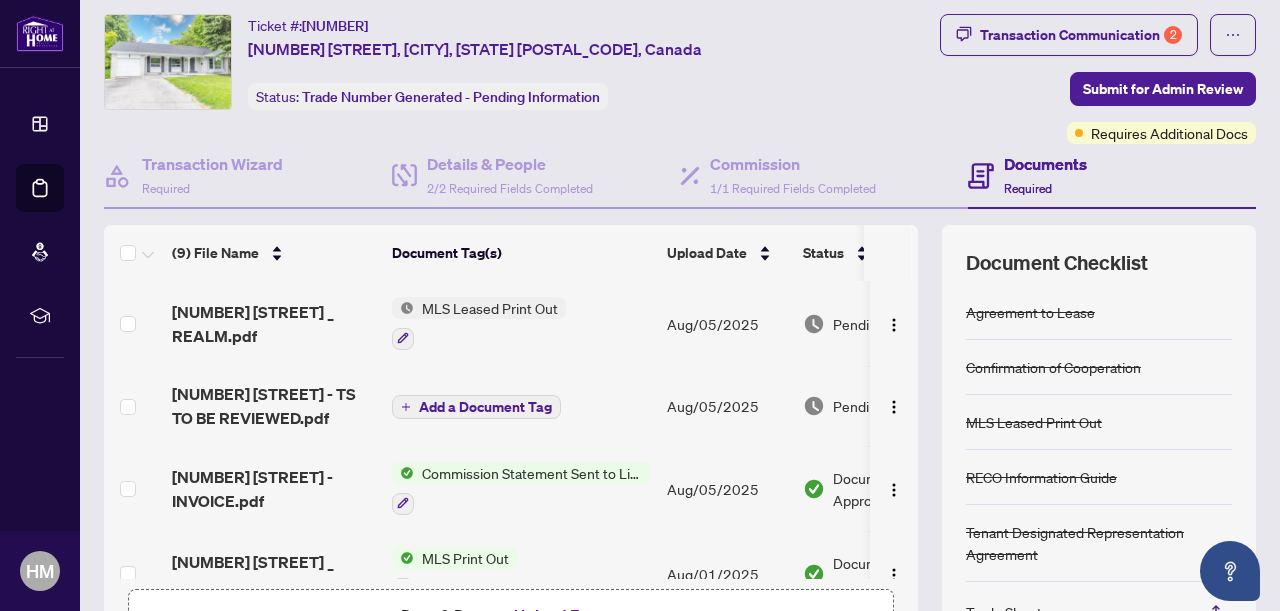 scroll, scrollTop: 50, scrollLeft: 0, axis: vertical 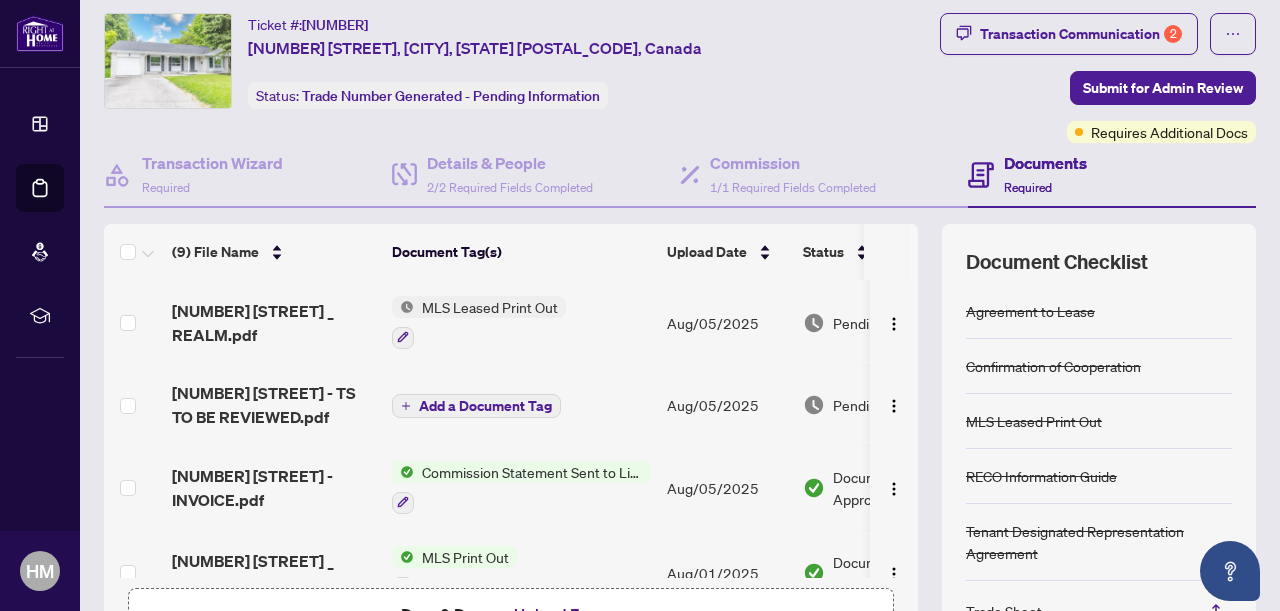 click on "Documents" at bounding box center [1045, 163] 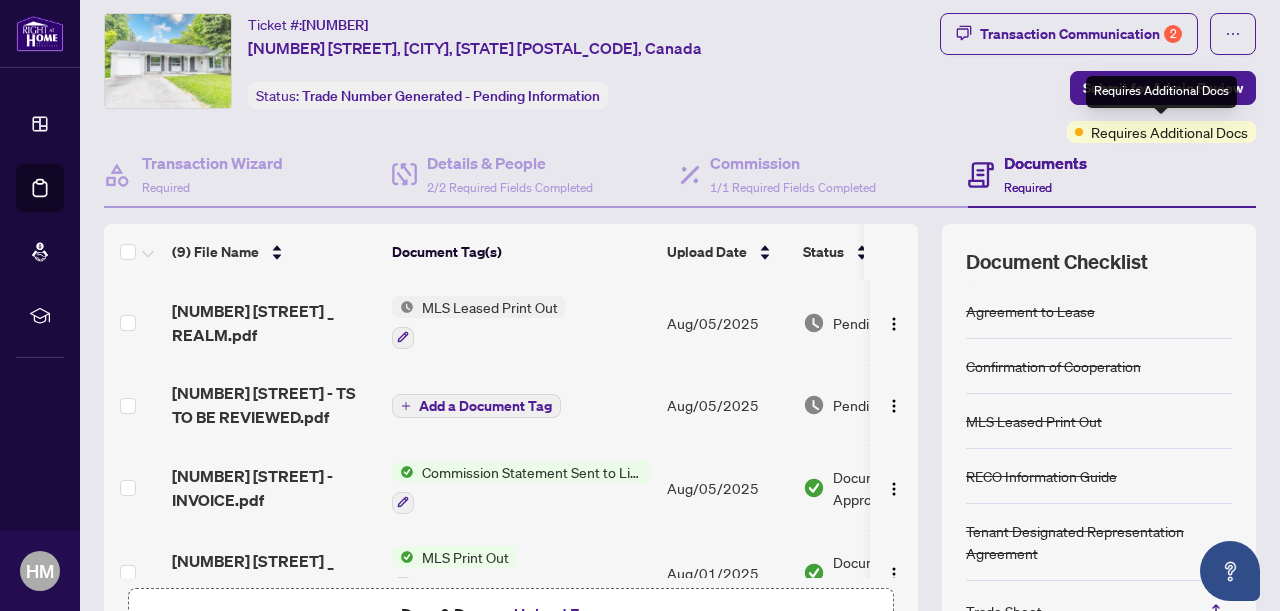 click on "Requires Additional Docs" at bounding box center (1169, 132) 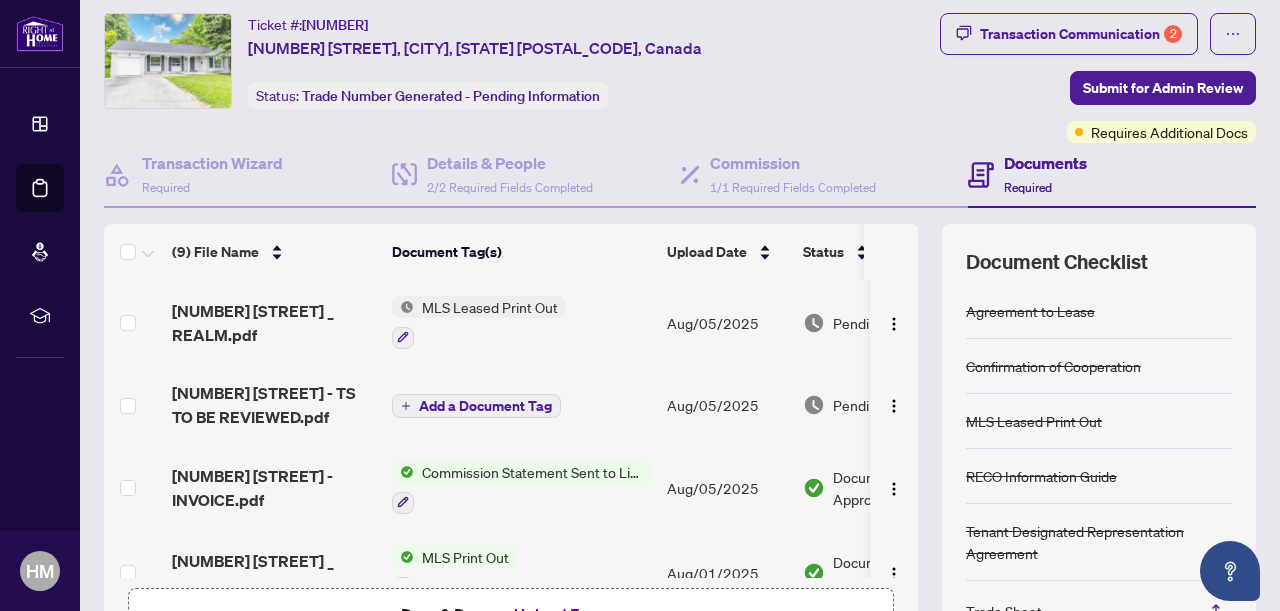click 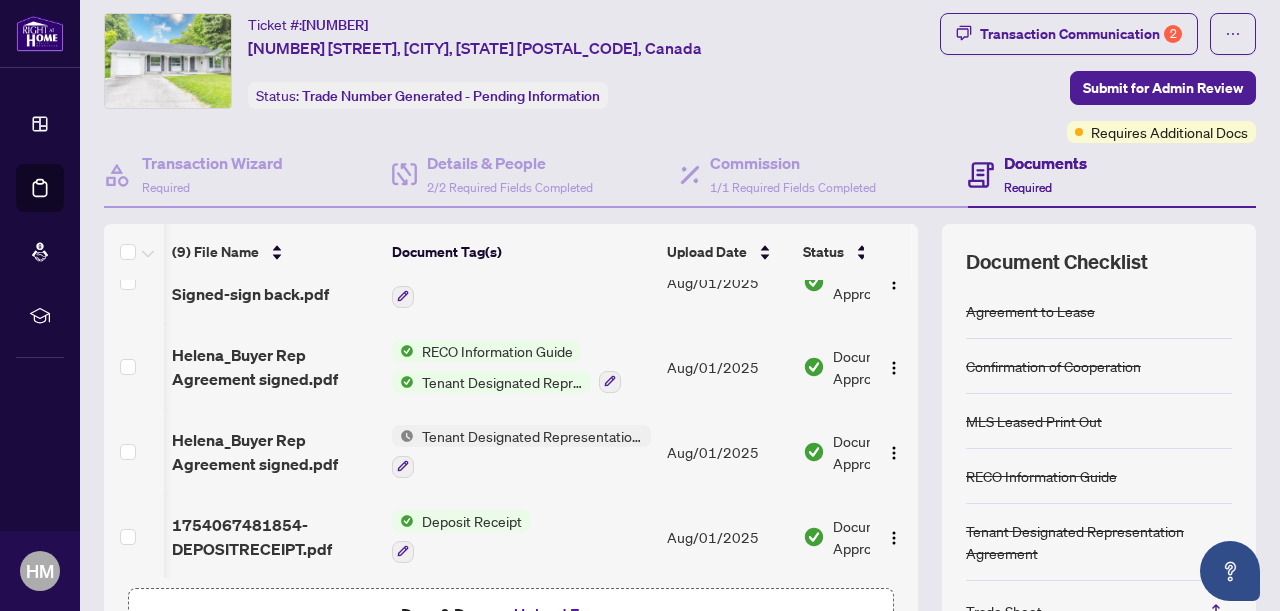 scroll, scrollTop: 461, scrollLeft: 101, axis: both 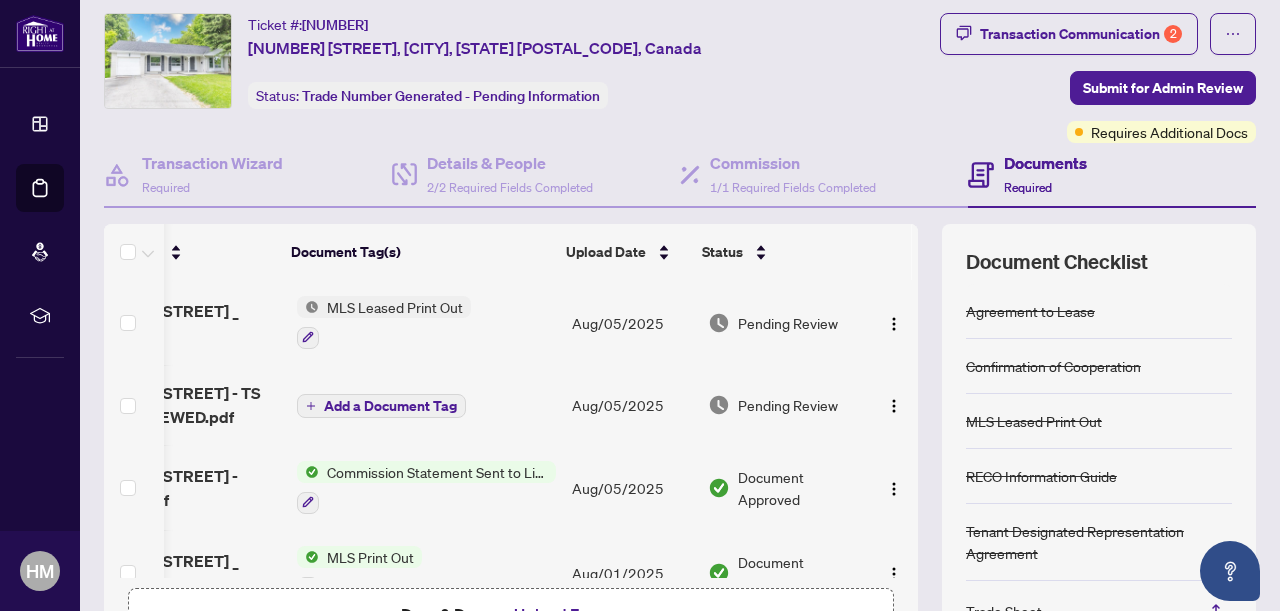 click on "Required" at bounding box center (1028, 187) 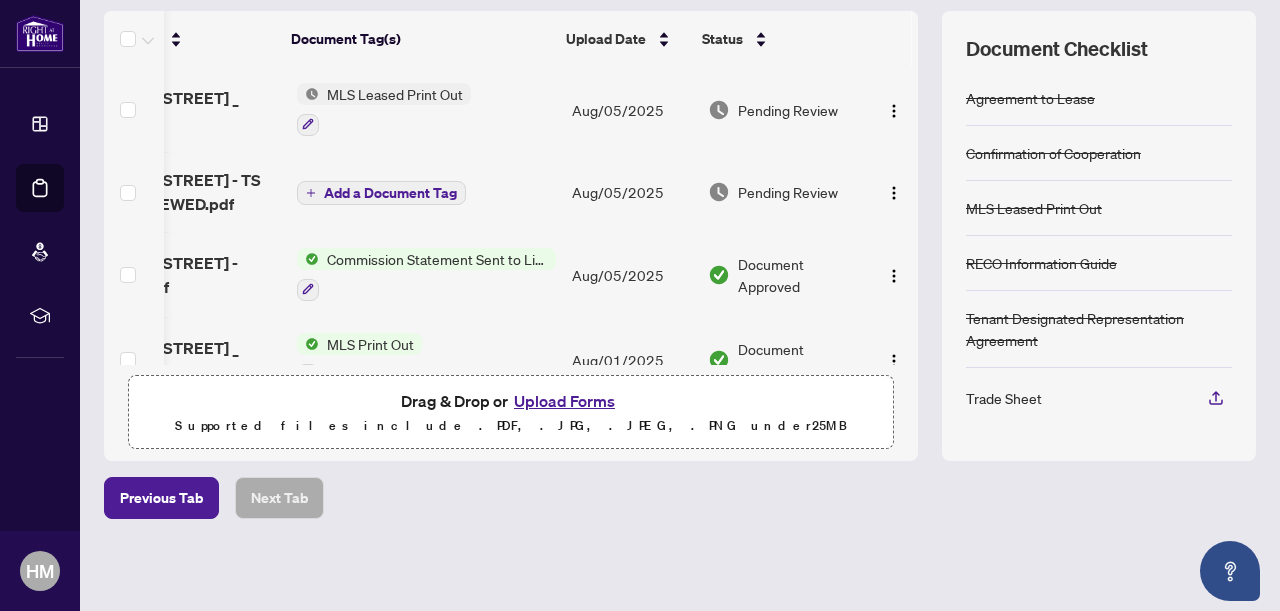 scroll, scrollTop: 0, scrollLeft: 0, axis: both 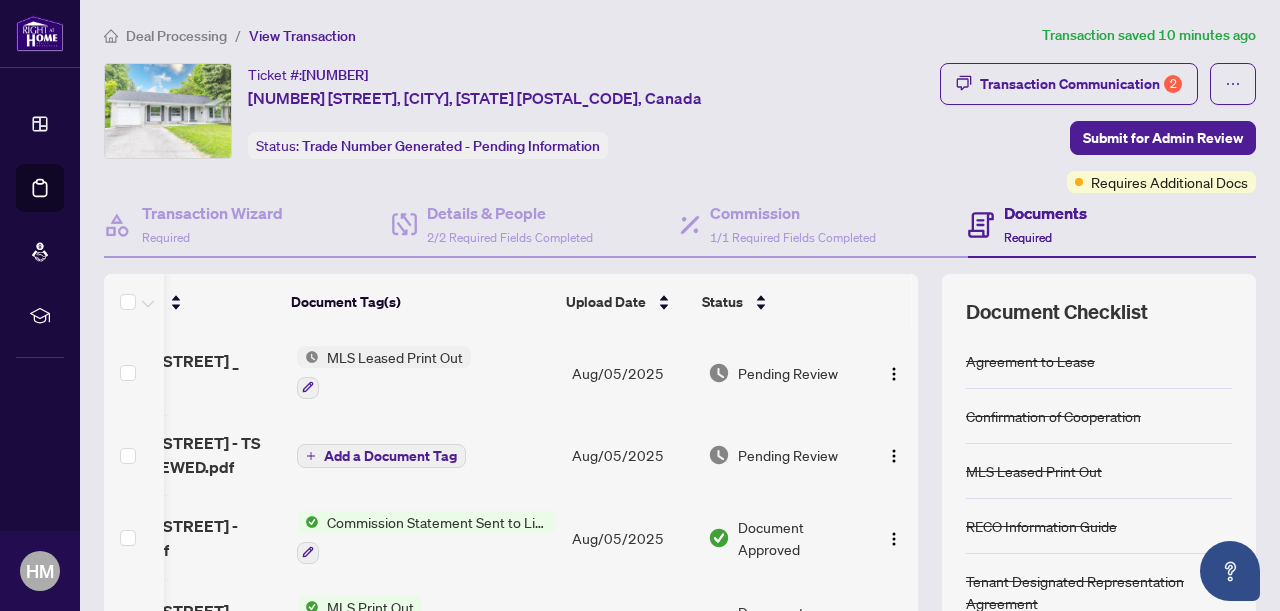 click on "Documents" at bounding box center [1045, 213] 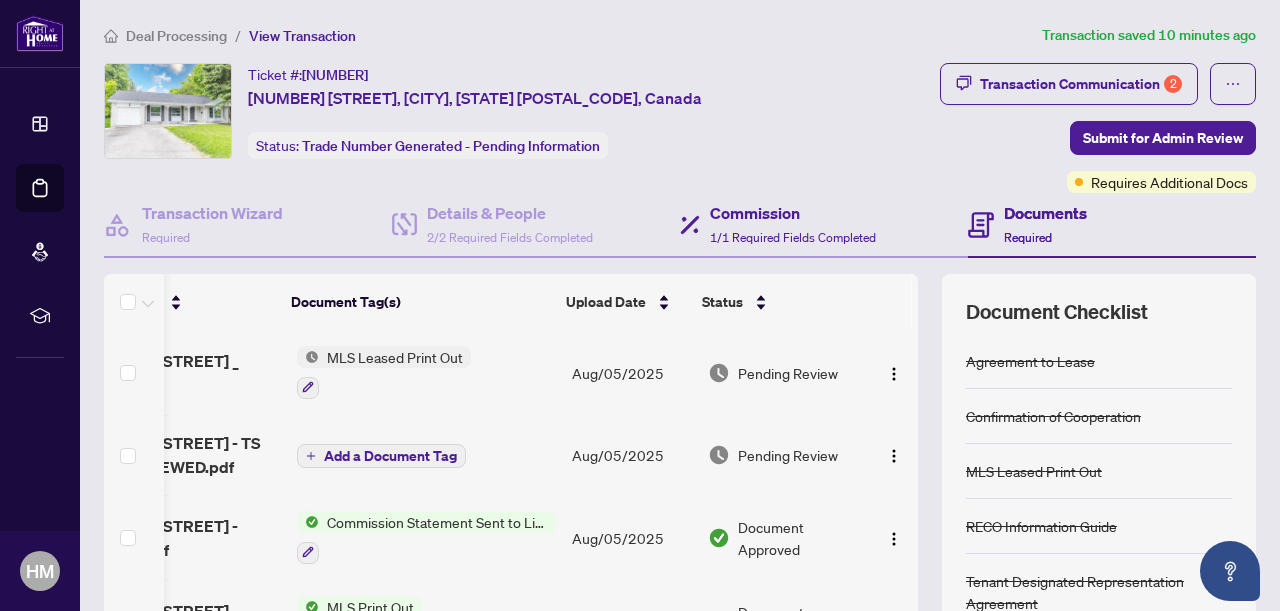 click on "Commission 1/1 Required Fields Completed" at bounding box center [824, 225] 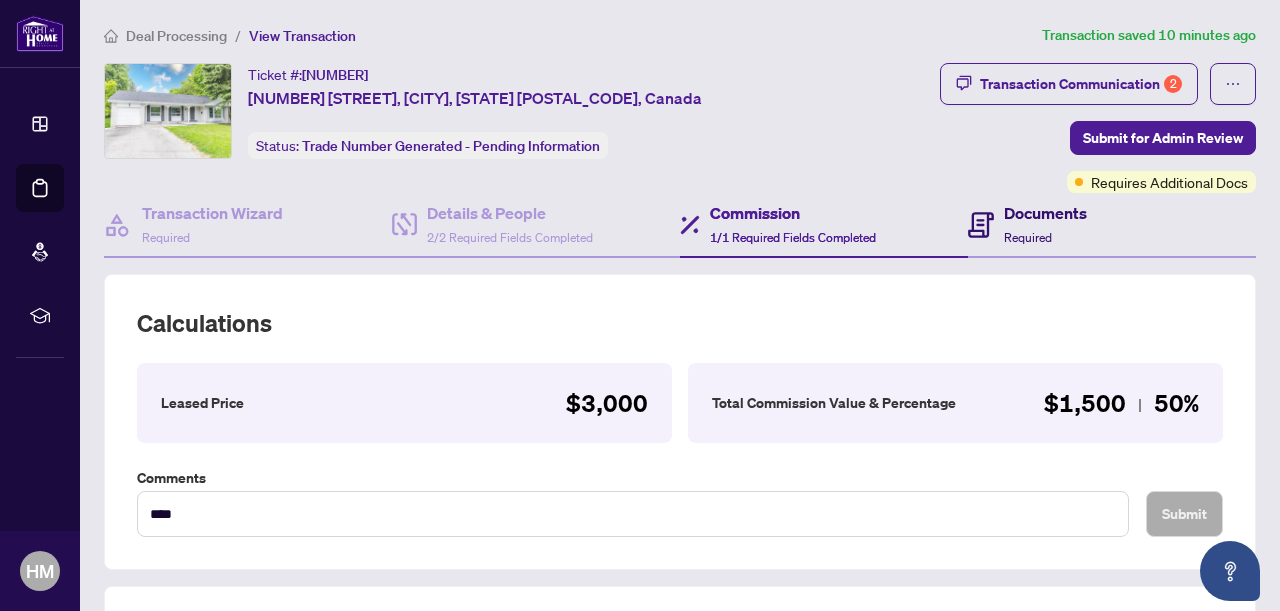 click on "Documents" at bounding box center [1045, 213] 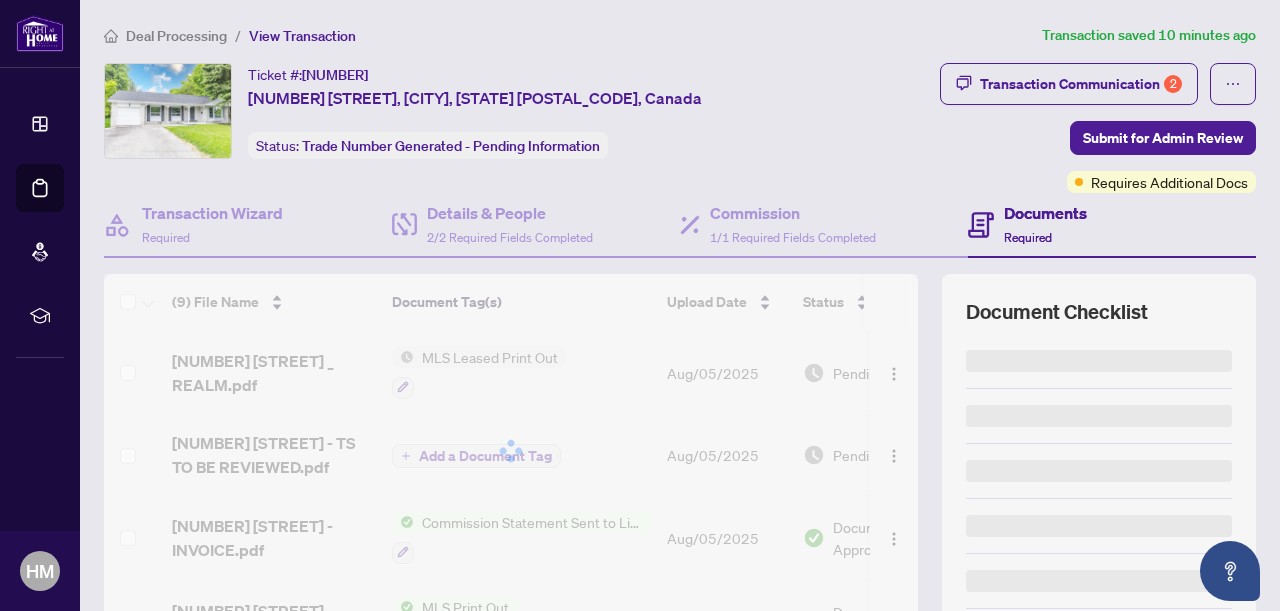 click on "Documents" at bounding box center (1045, 213) 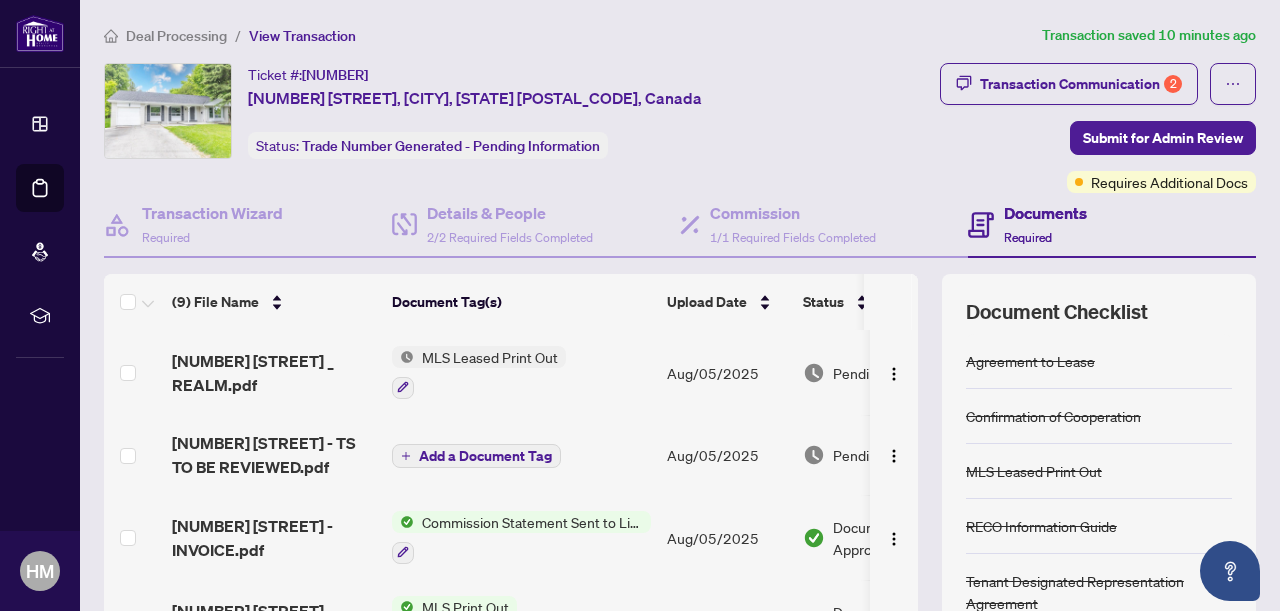 click on "Required" at bounding box center (1028, 237) 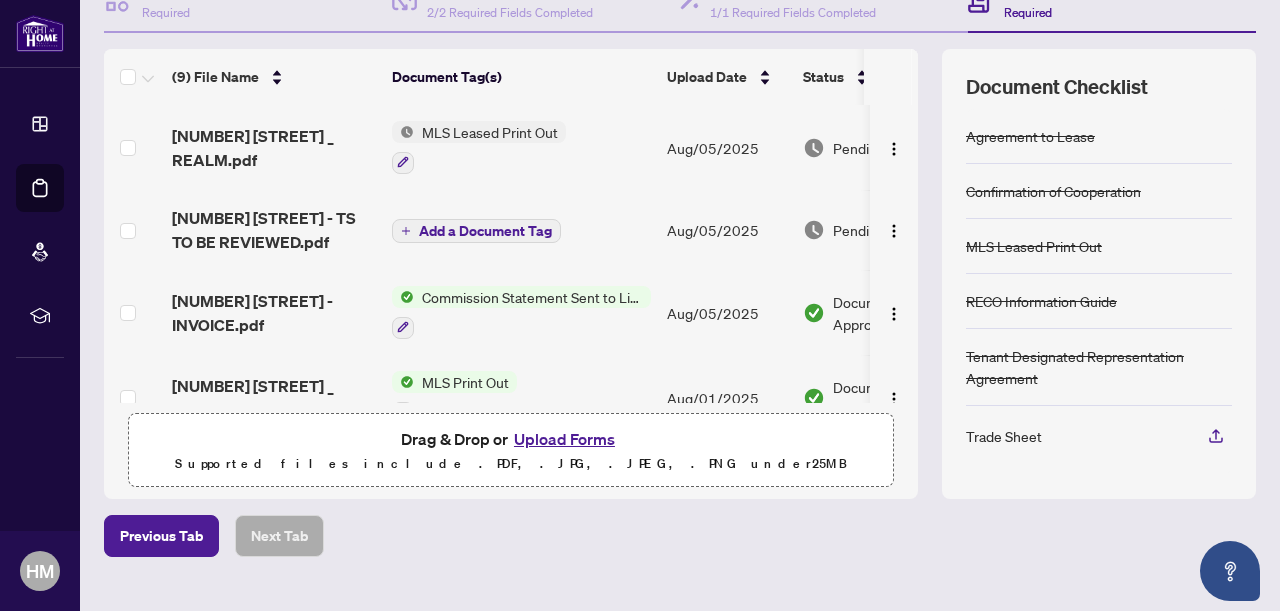 scroll, scrollTop: 263, scrollLeft: 0, axis: vertical 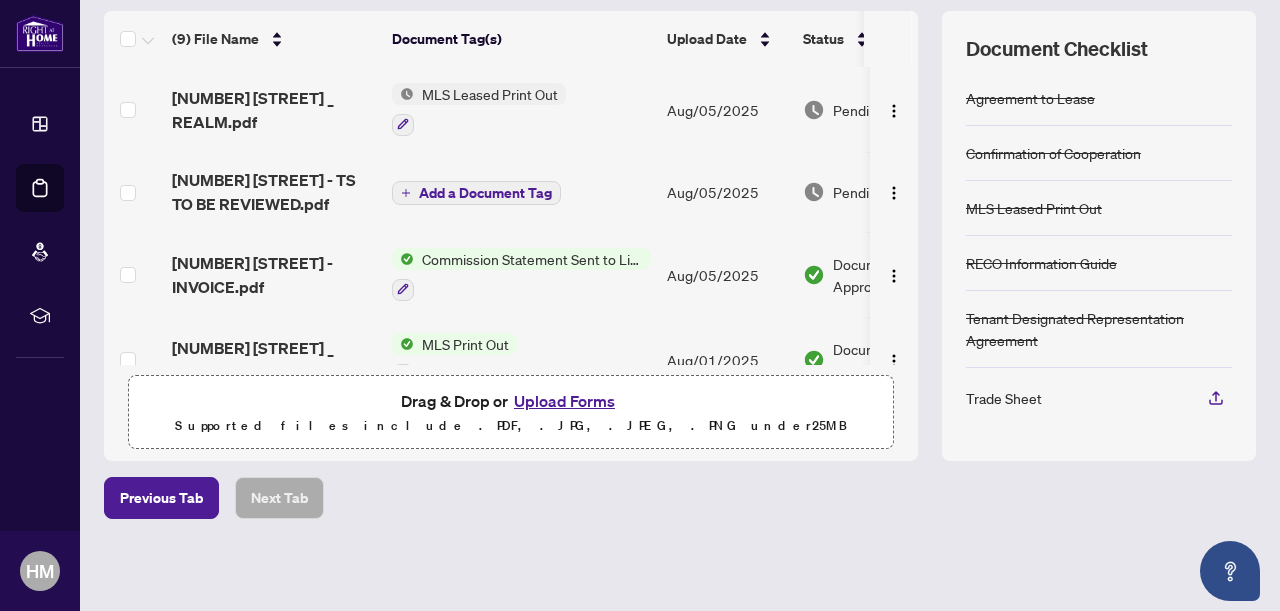 click on "Trade Sheet" at bounding box center (1004, 398) 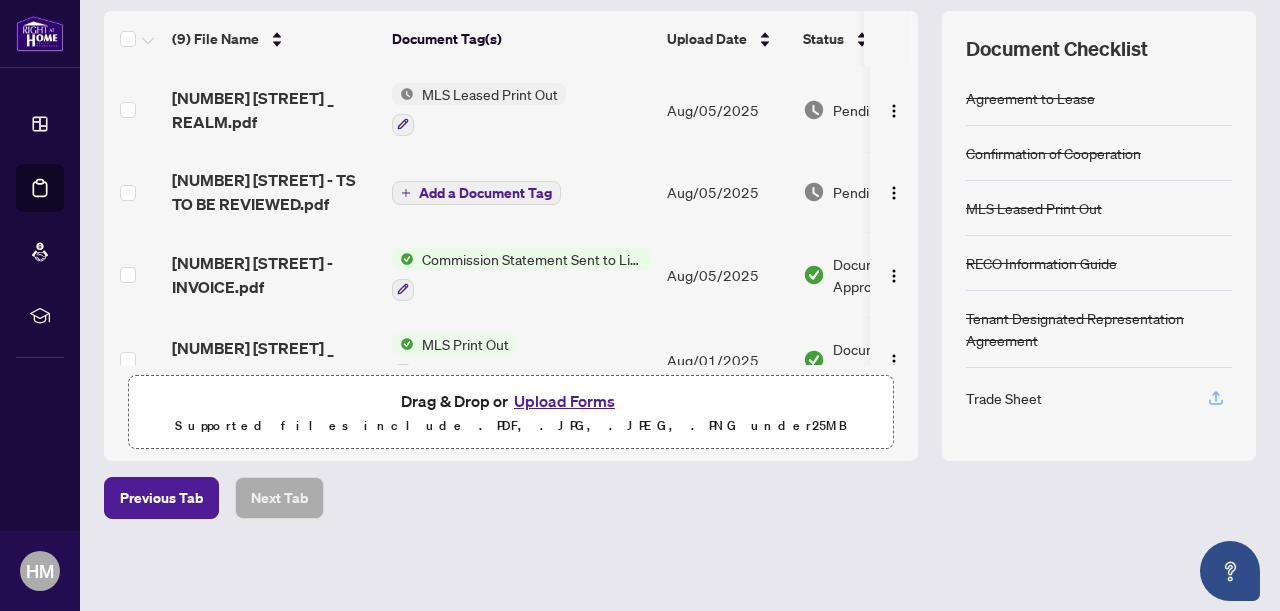 click 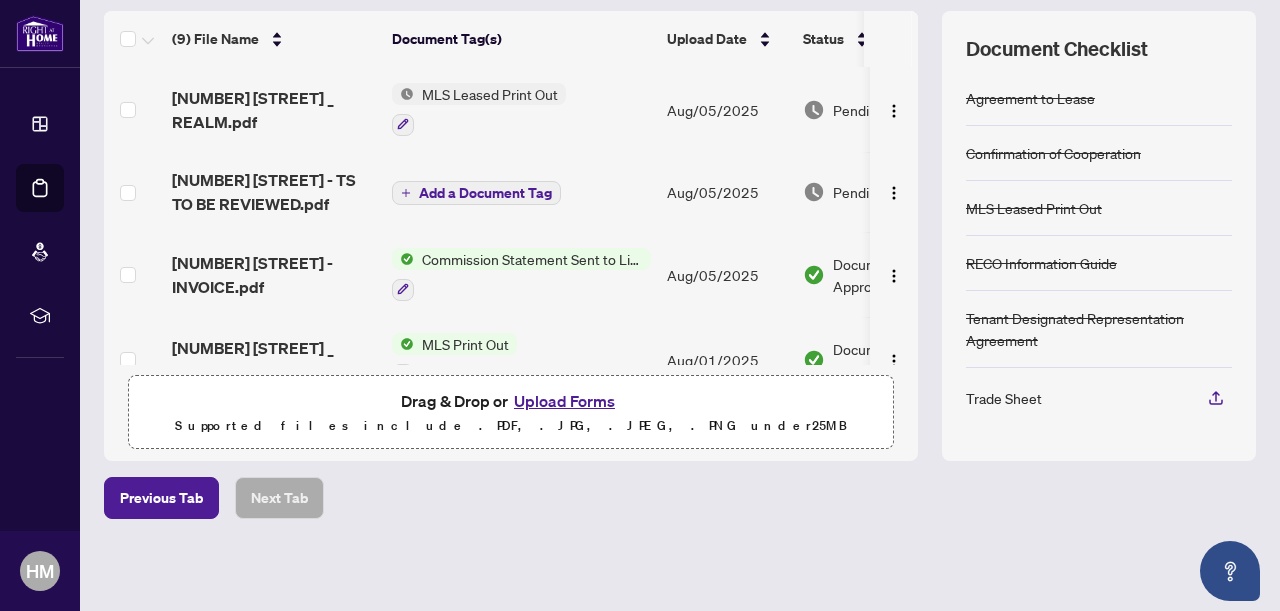 scroll, scrollTop: 0, scrollLeft: 0, axis: both 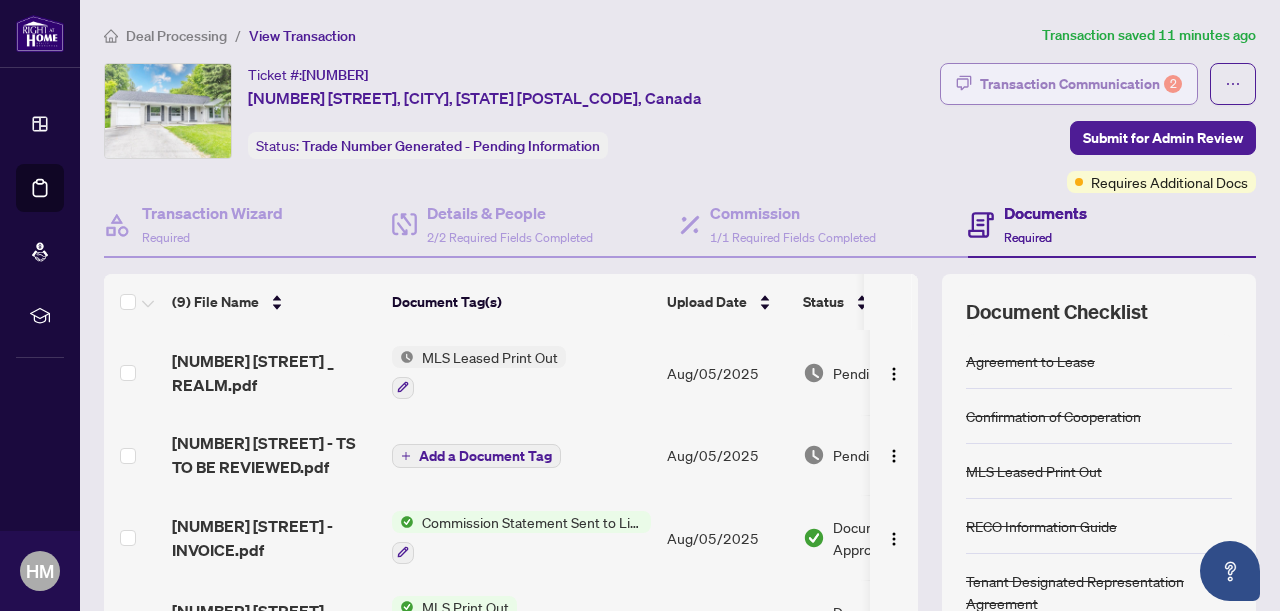 click on "Transaction Communication 2" at bounding box center [1081, 84] 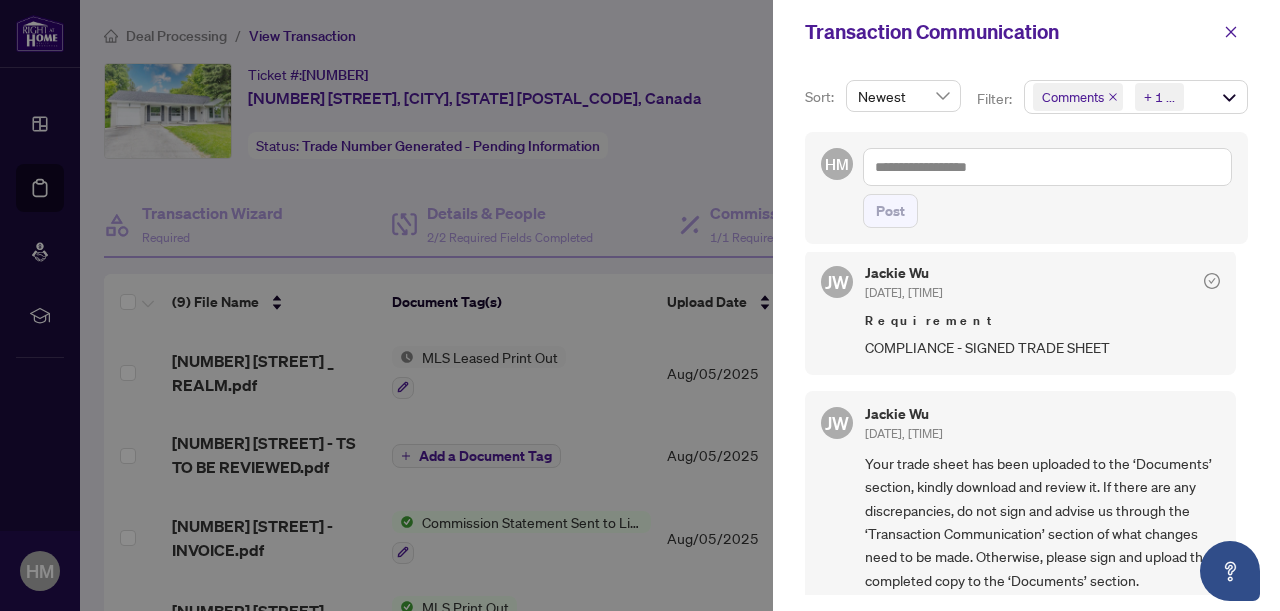 scroll, scrollTop: 164, scrollLeft: 0, axis: vertical 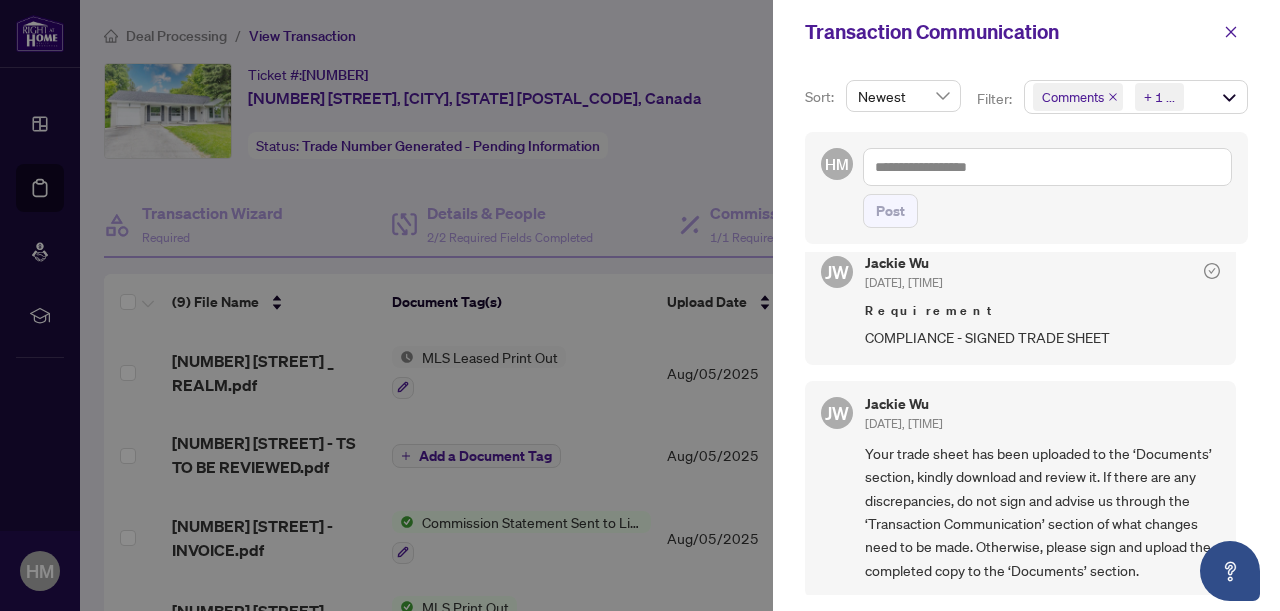 click on "Your trade sheet has been uploaded to the ‘Documents’ section, kindly download and review it. If there are any discrepancies, do not sign and advise us through the ‘Transaction Communication’ section of what changes need to be made. Otherwise, please sign and upload the completed copy to the ‘Documents’ section." at bounding box center [1042, 512] 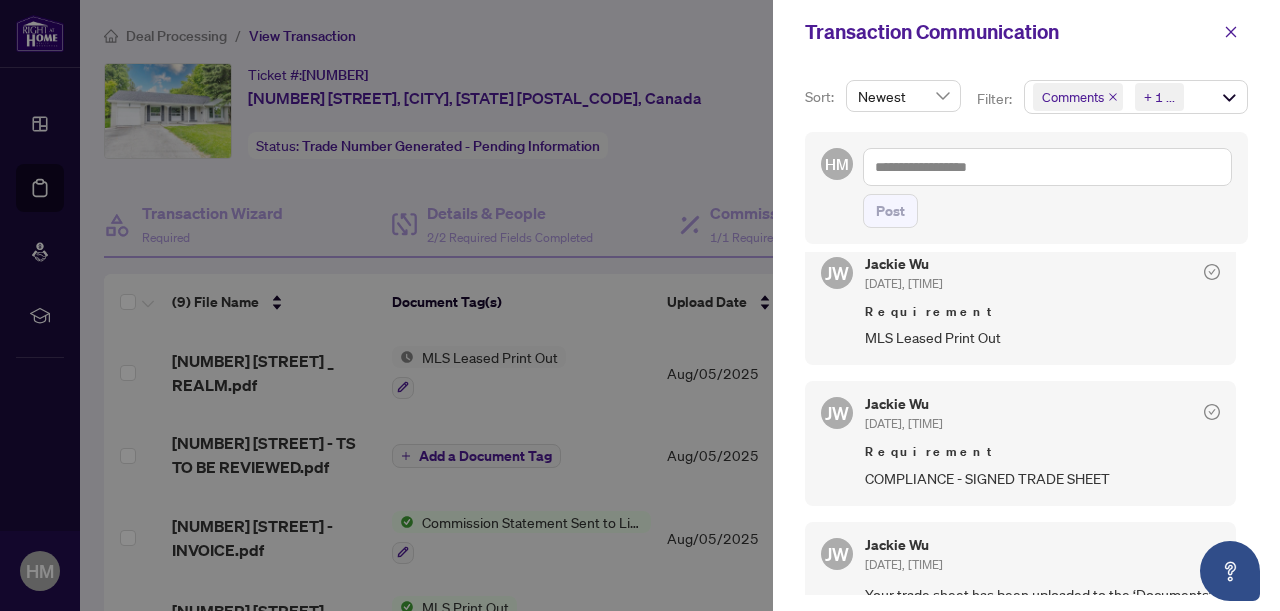 scroll, scrollTop: 0, scrollLeft: 0, axis: both 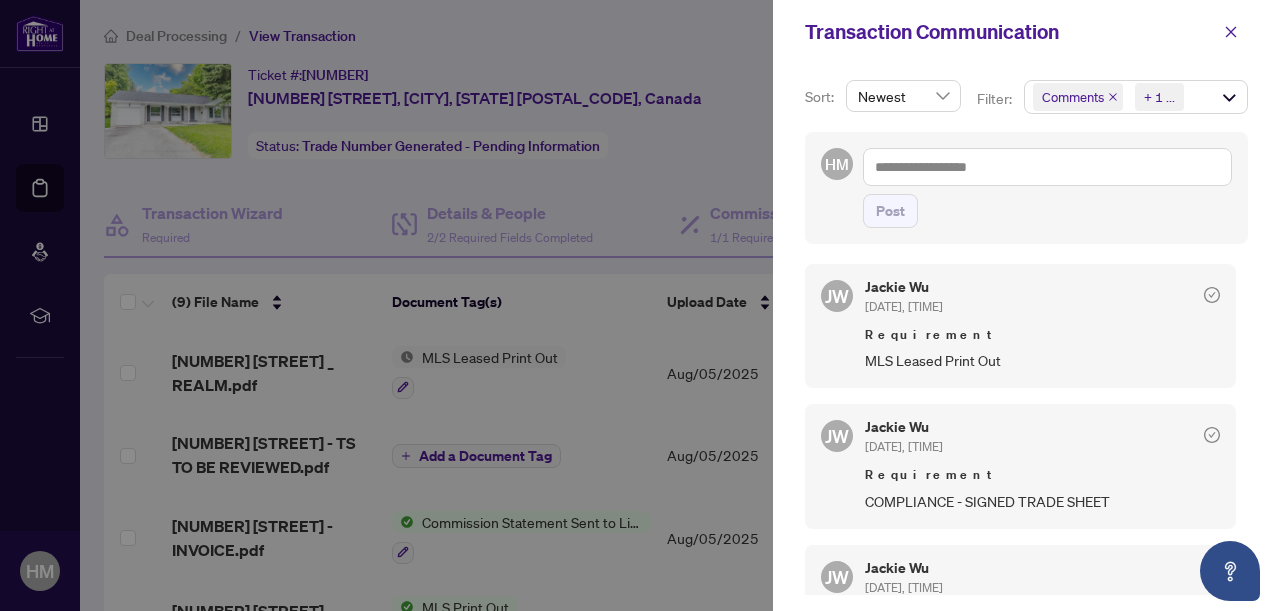 click on "Requirement" at bounding box center (1042, 335) 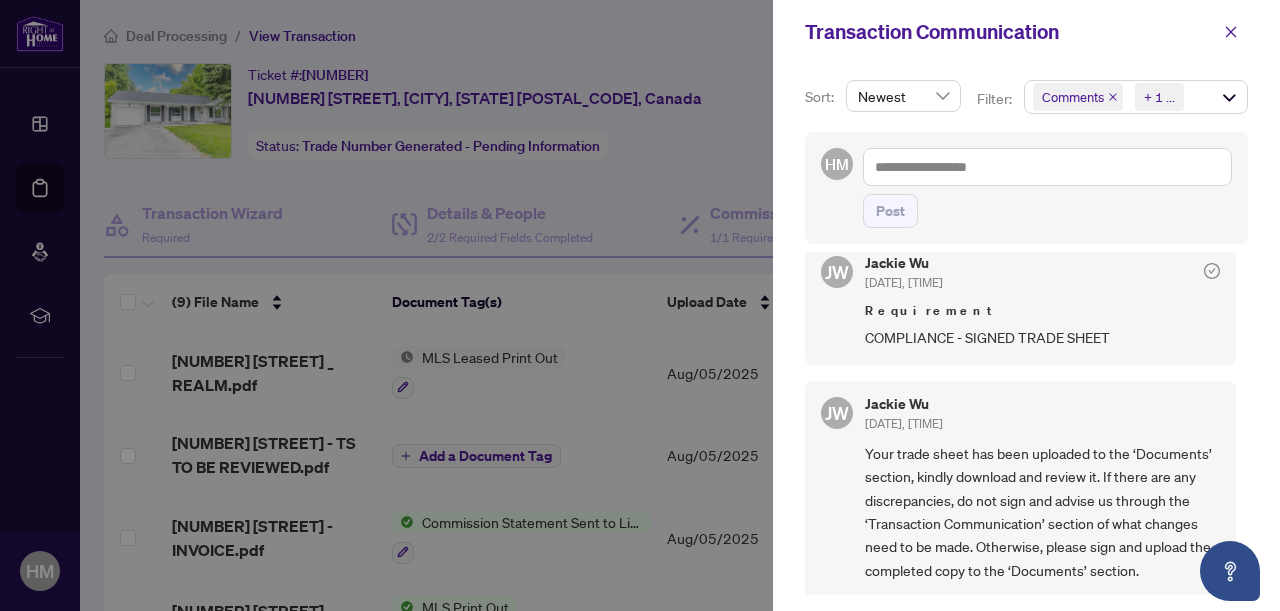 scroll, scrollTop: 93, scrollLeft: 0, axis: vertical 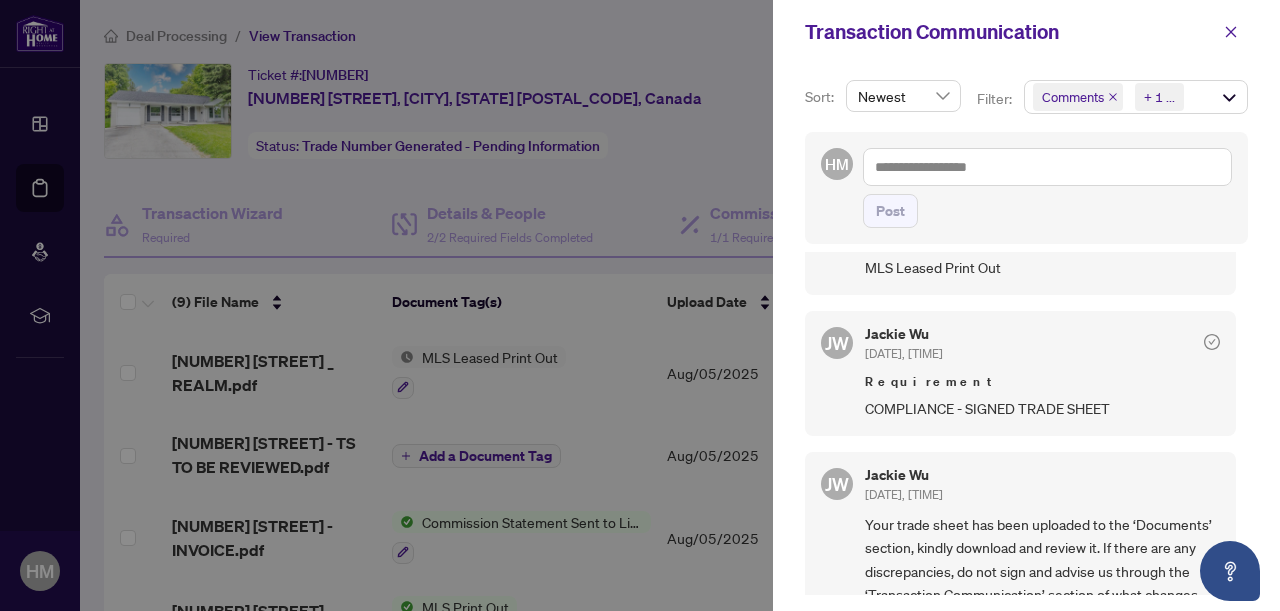 click on "JW" at bounding box center (837, 484) 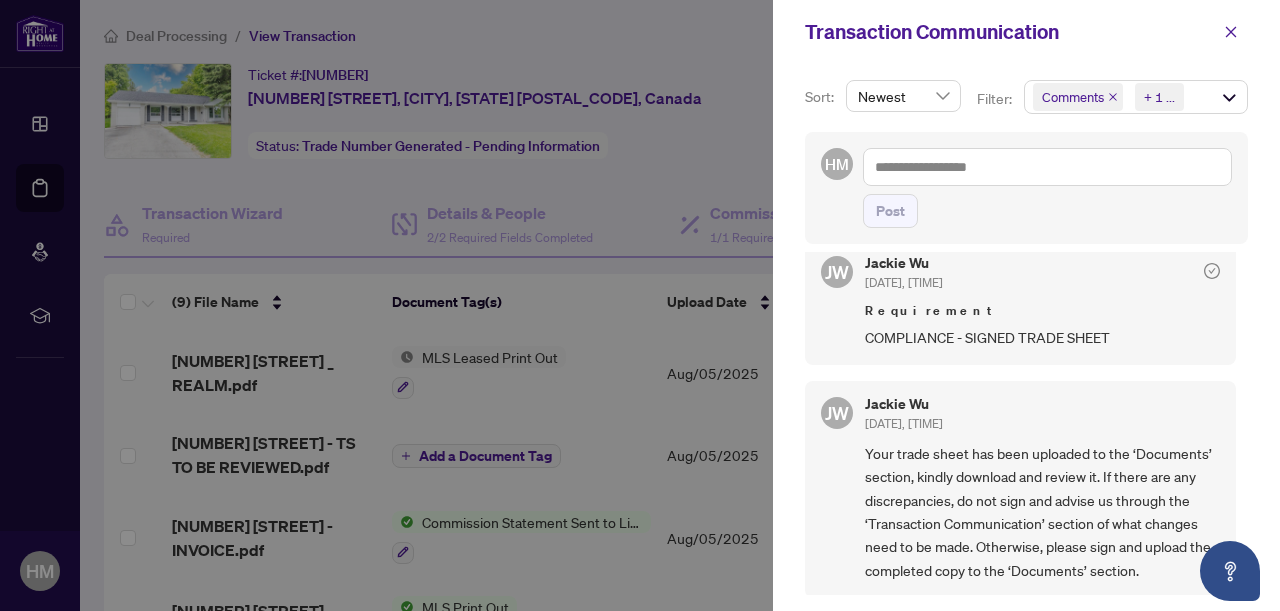 click on "Newest" at bounding box center (903, 96) 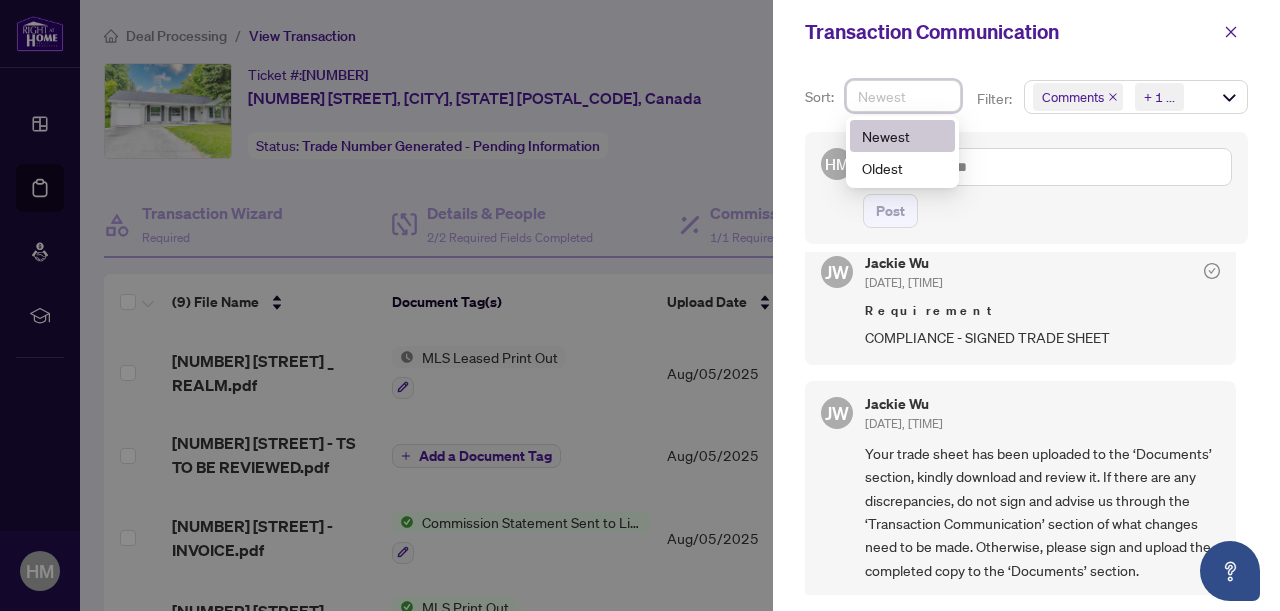 click on "Newest" at bounding box center (903, 96) 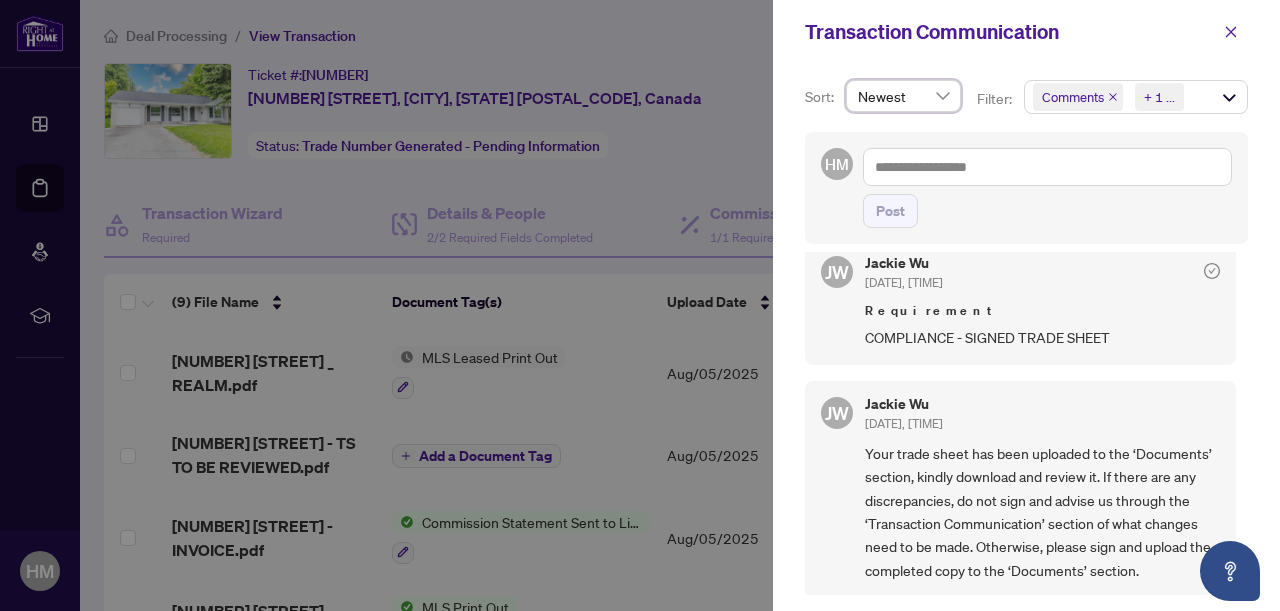 click at bounding box center (640, 305) 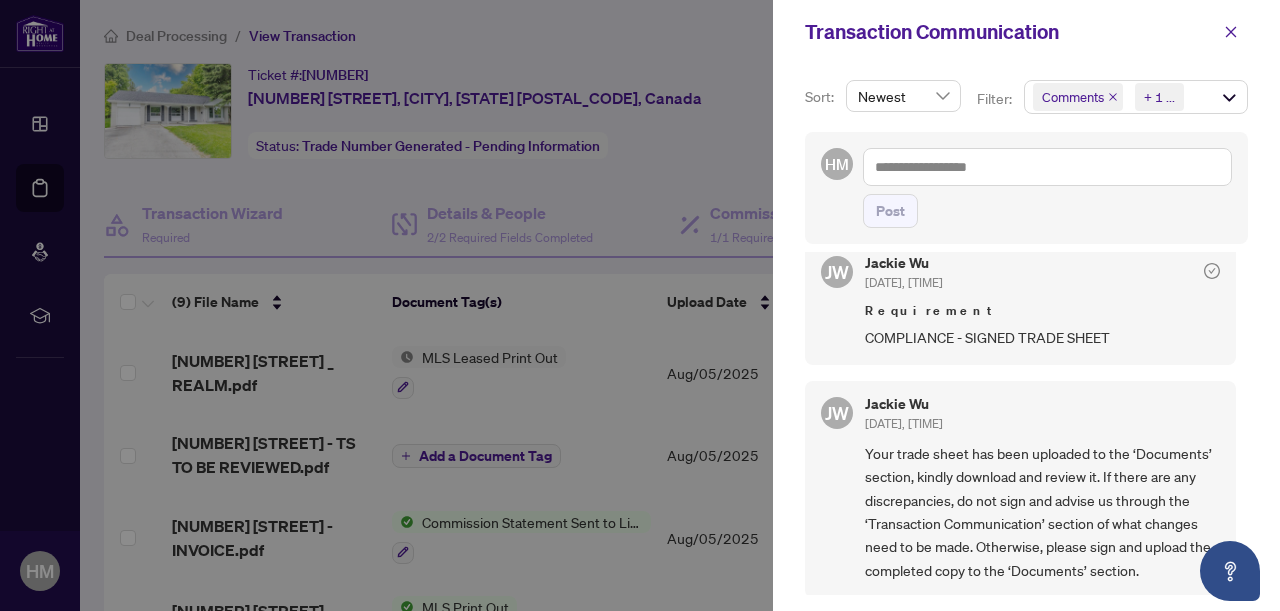 click at bounding box center [640, 305] 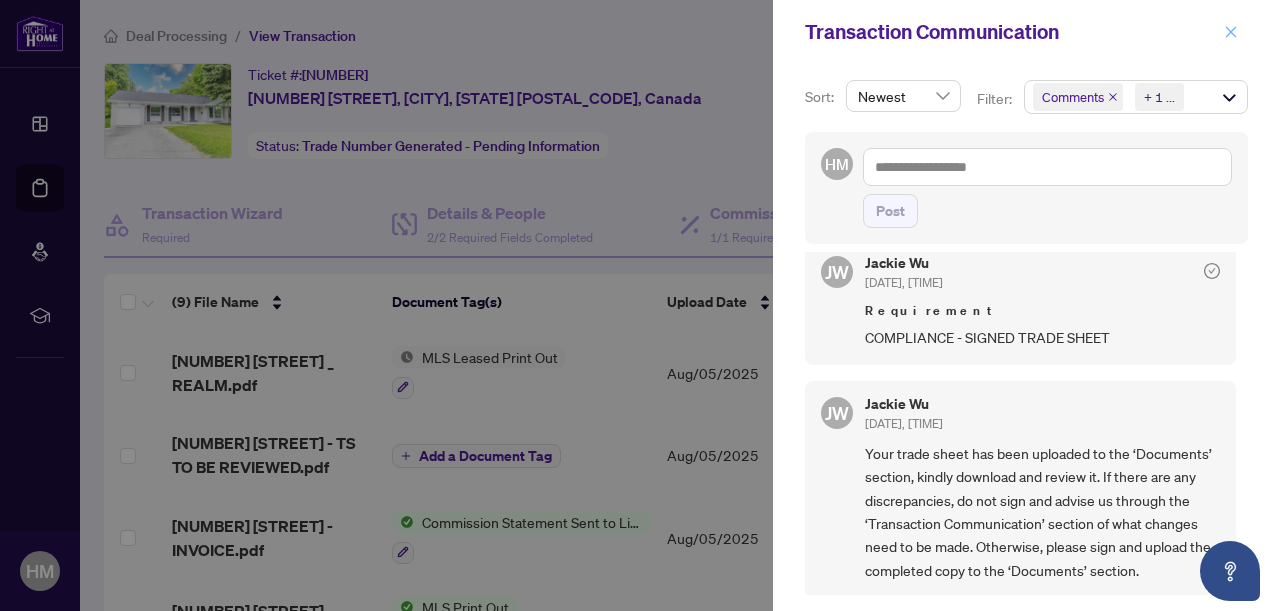 click 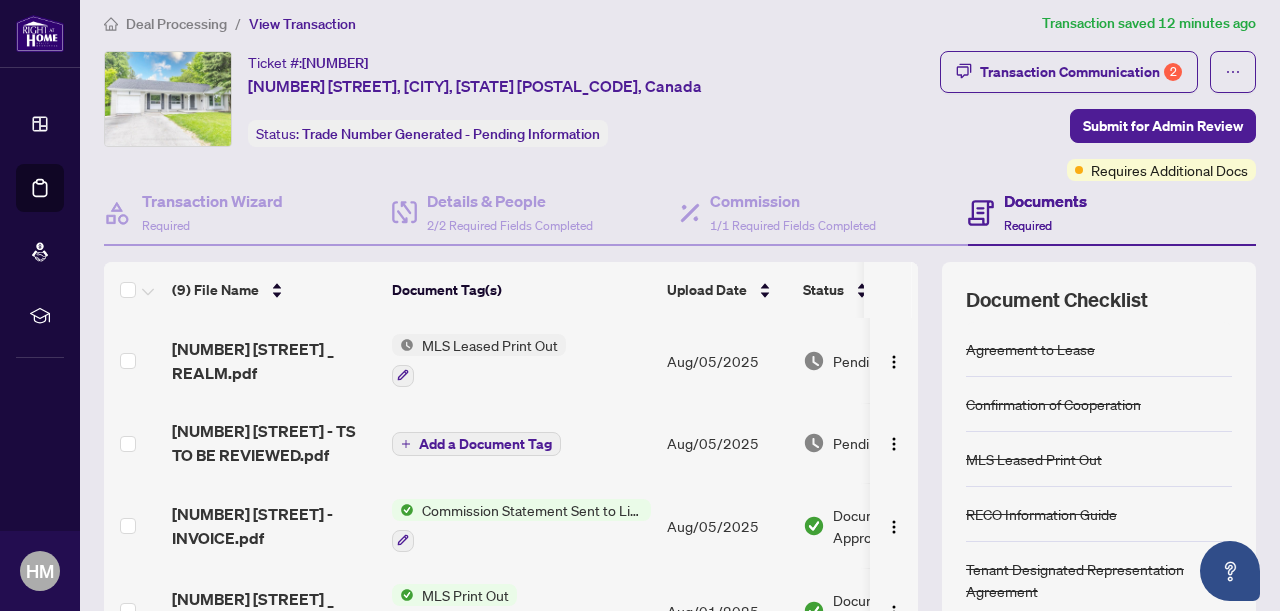 scroll, scrollTop: 0, scrollLeft: 0, axis: both 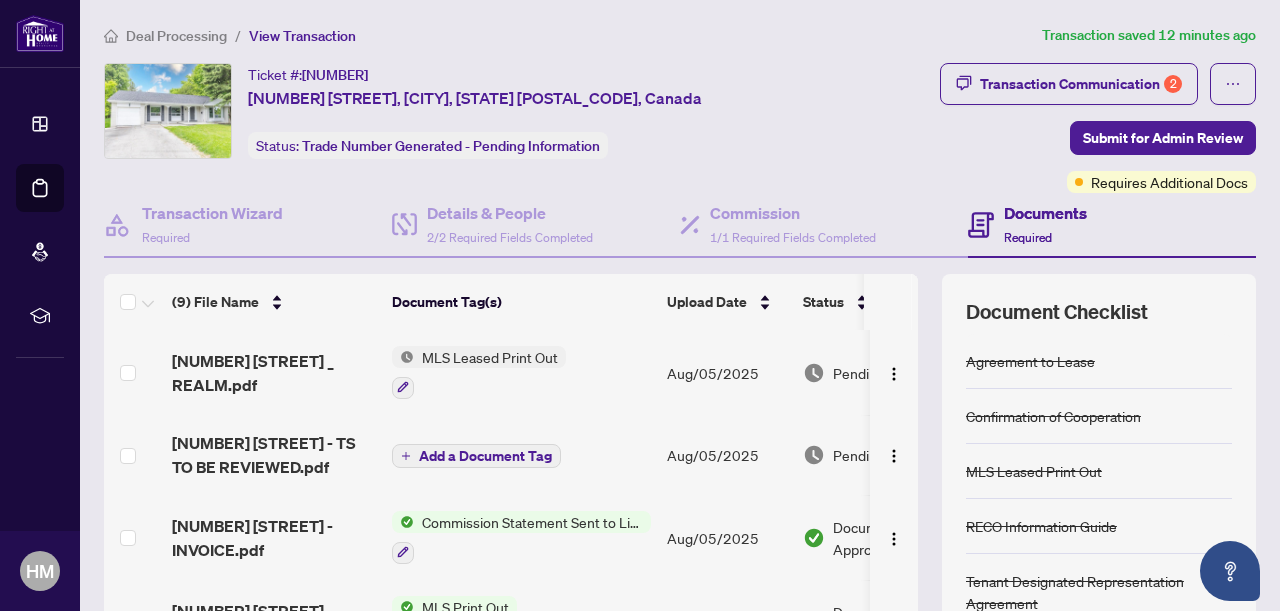 click on "Documents" at bounding box center [1045, 213] 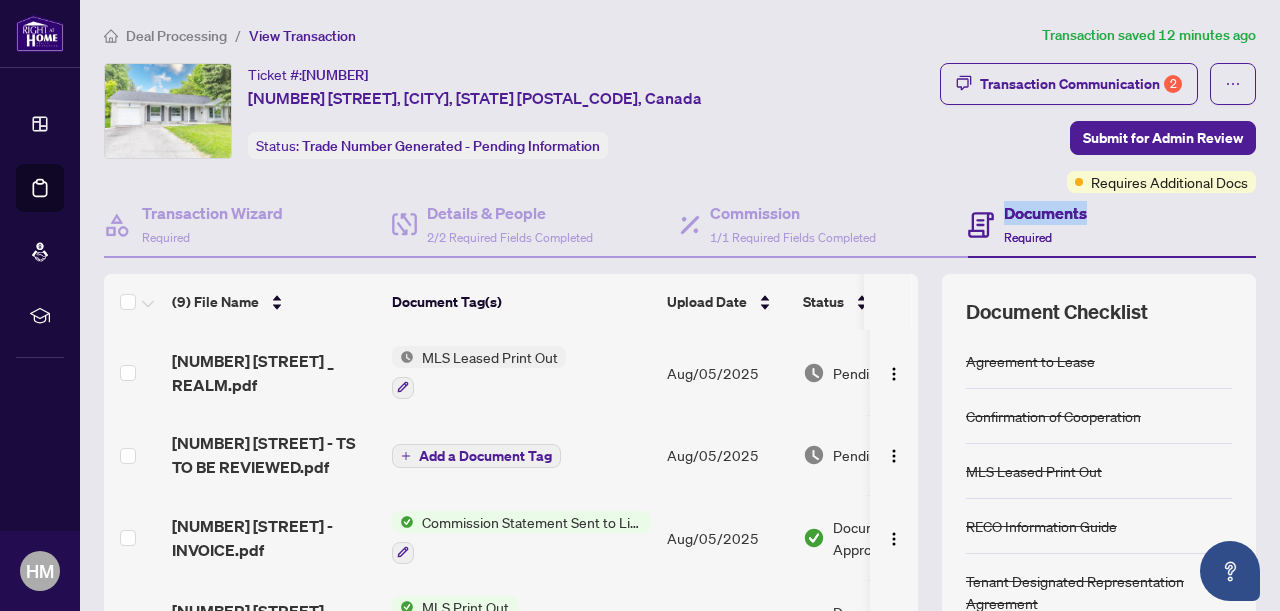 click on "Documents Required" at bounding box center [1045, 224] 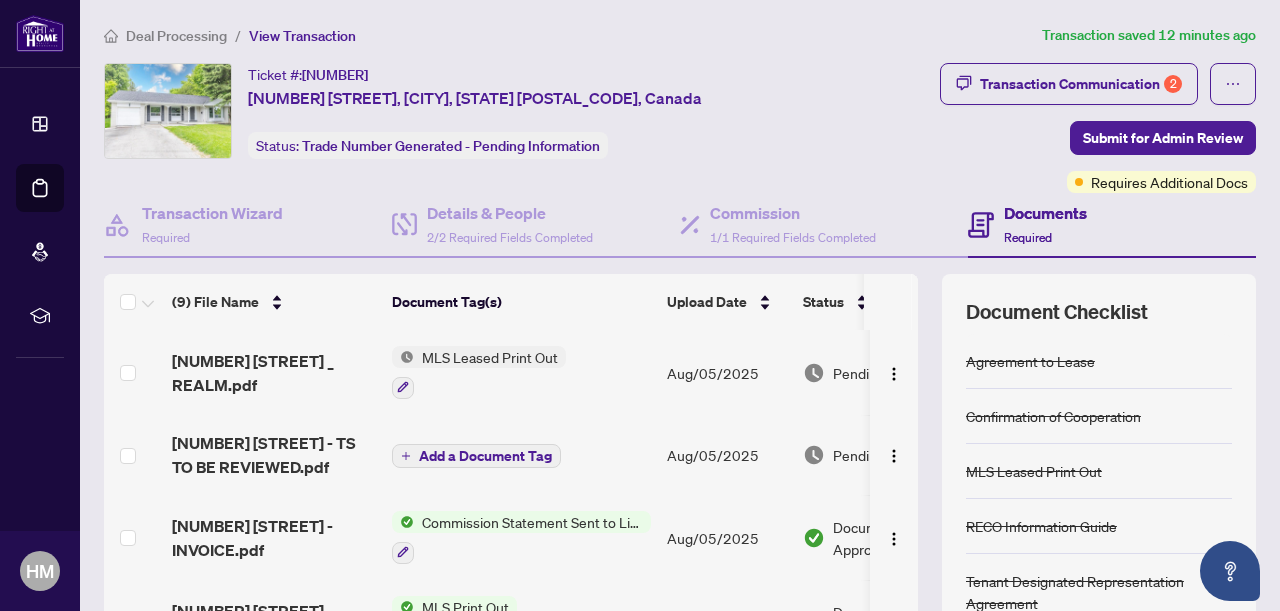 click 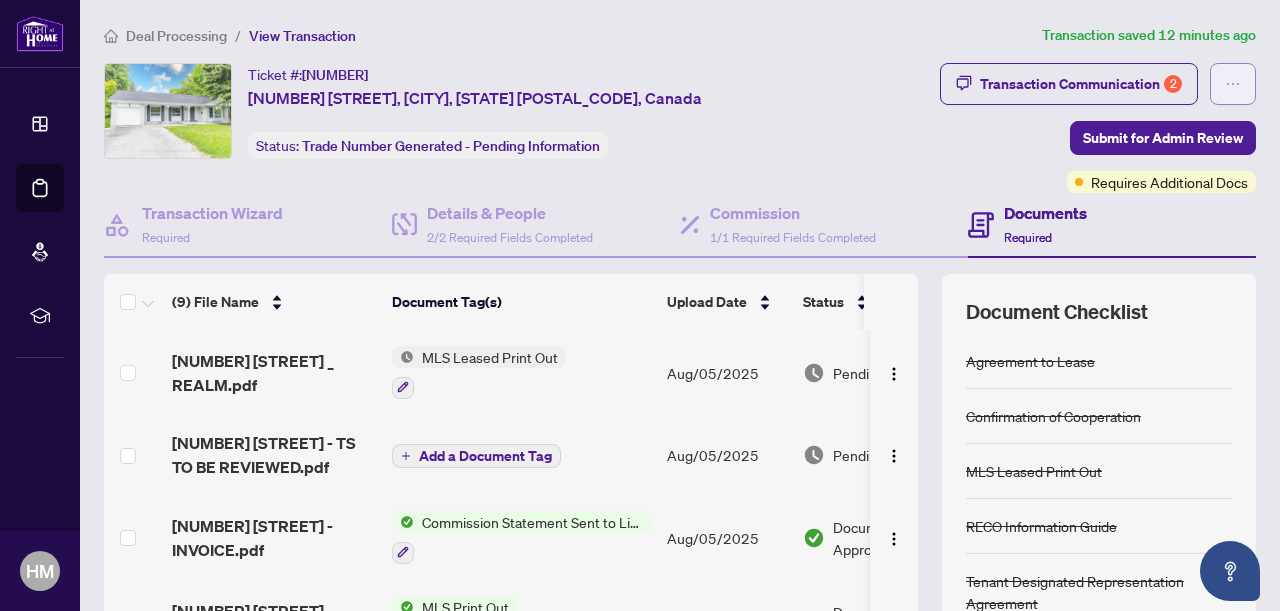 click 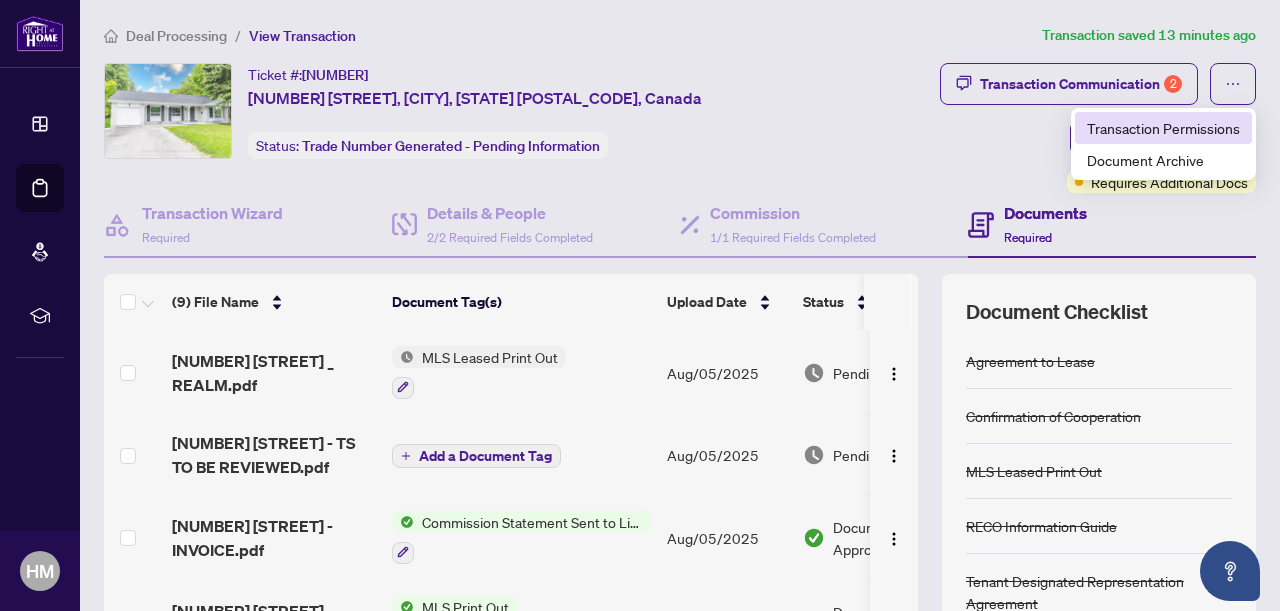 click on "Transaction Permissions" at bounding box center [1163, 128] 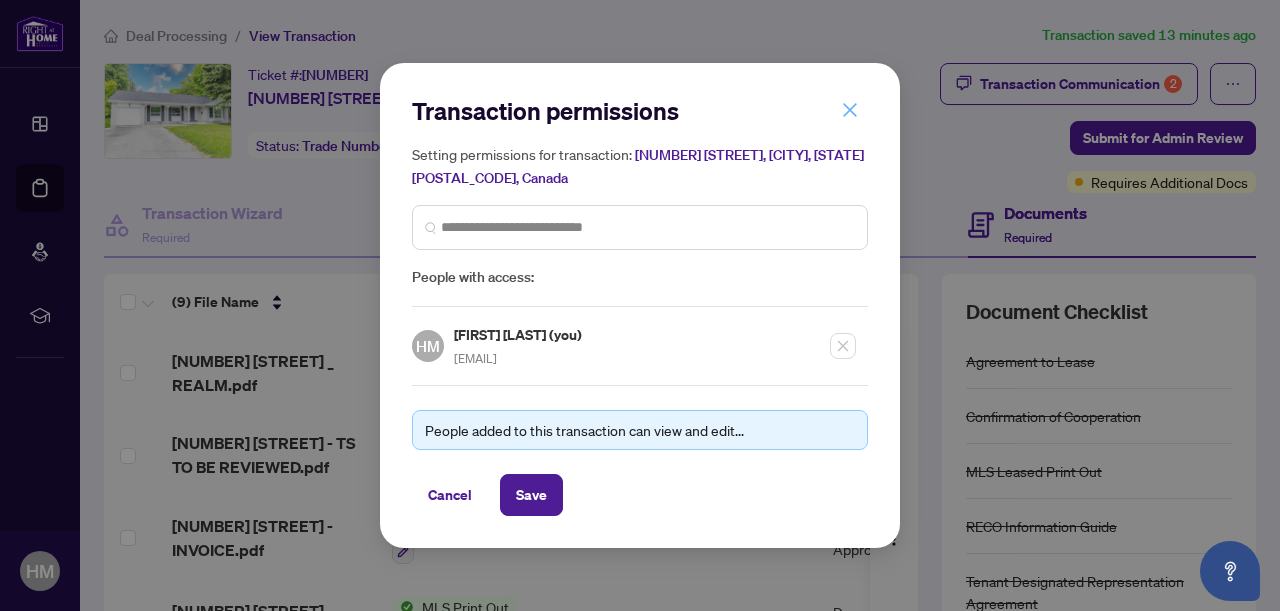 click at bounding box center [850, 110] 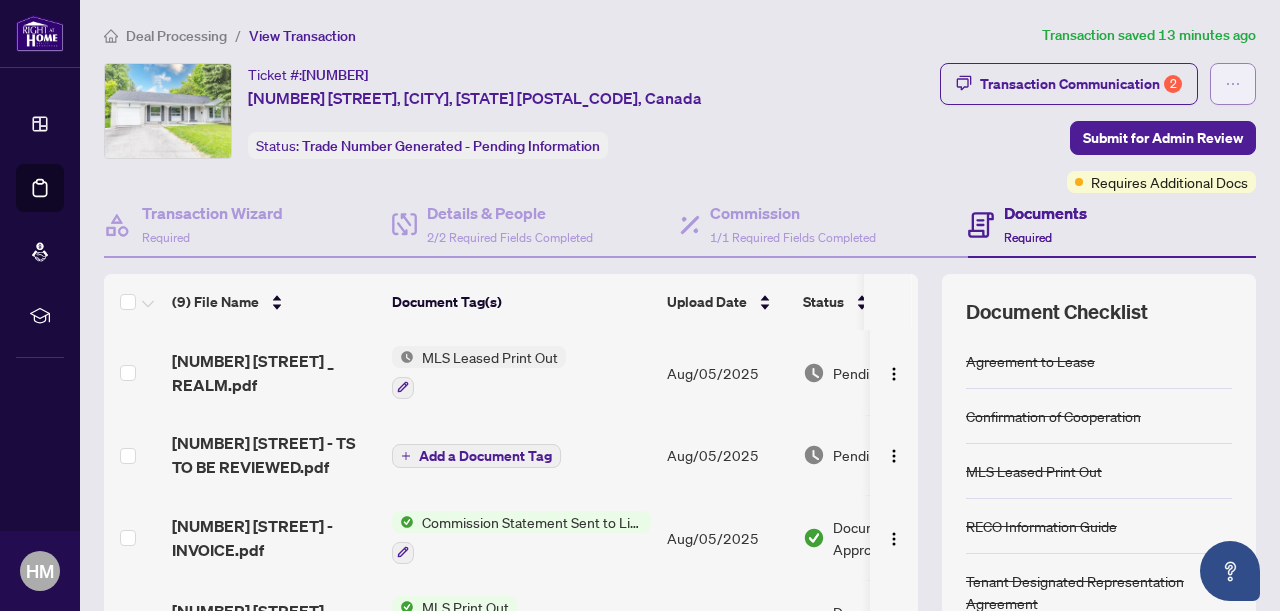click 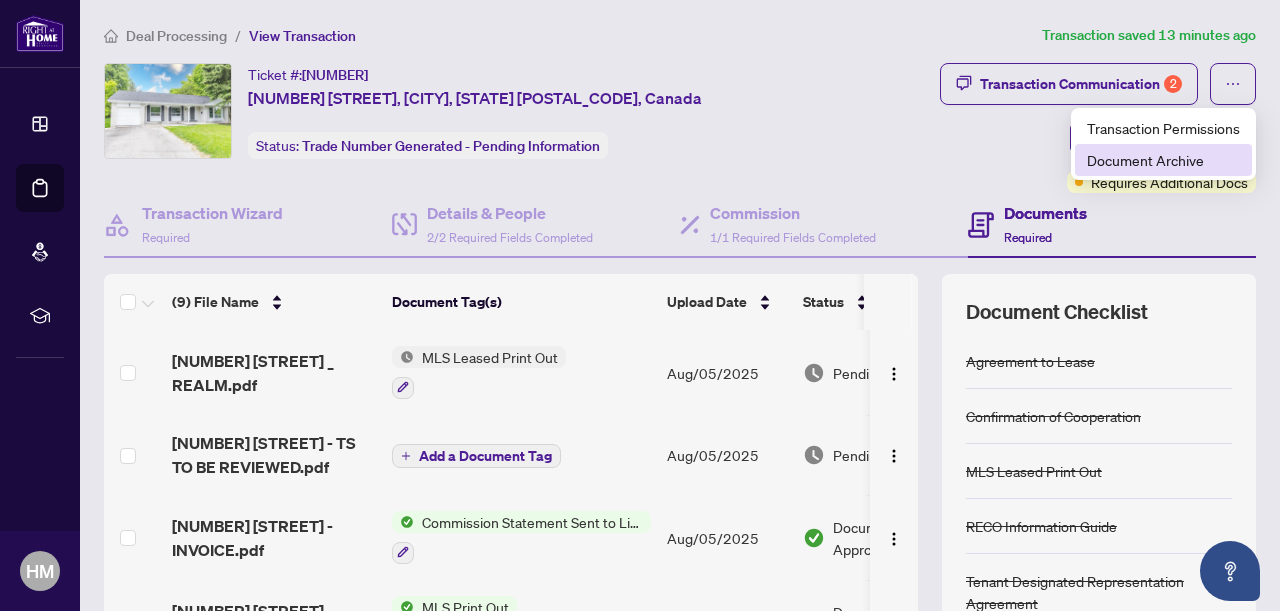 click on "Document Archive" at bounding box center [1163, 160] 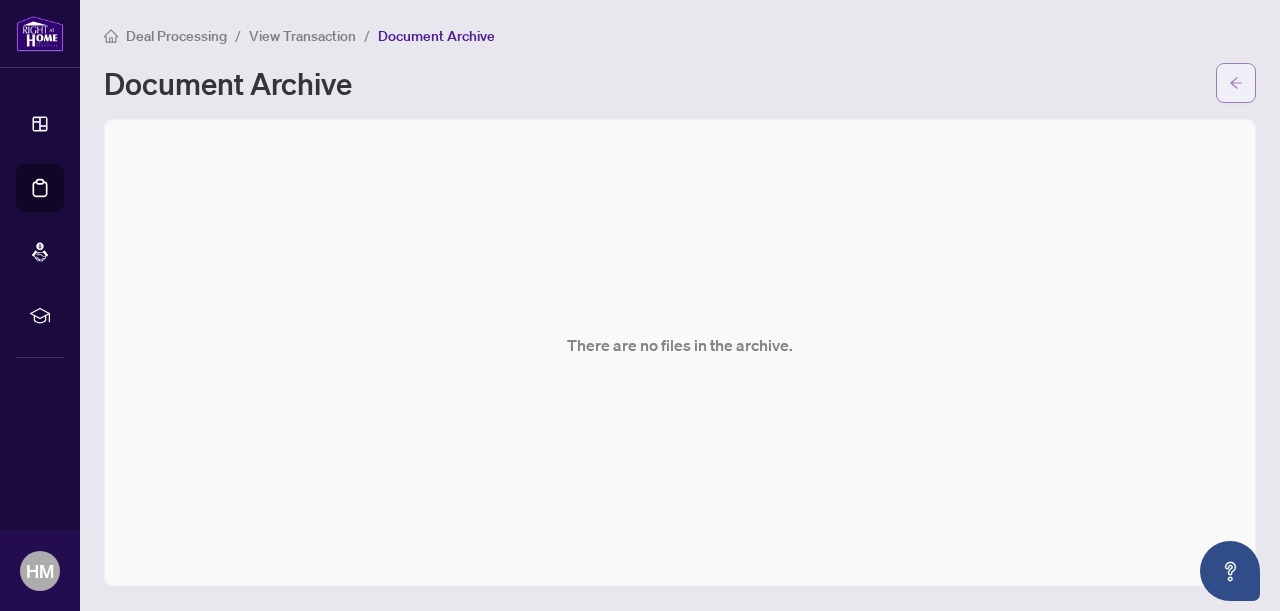 click 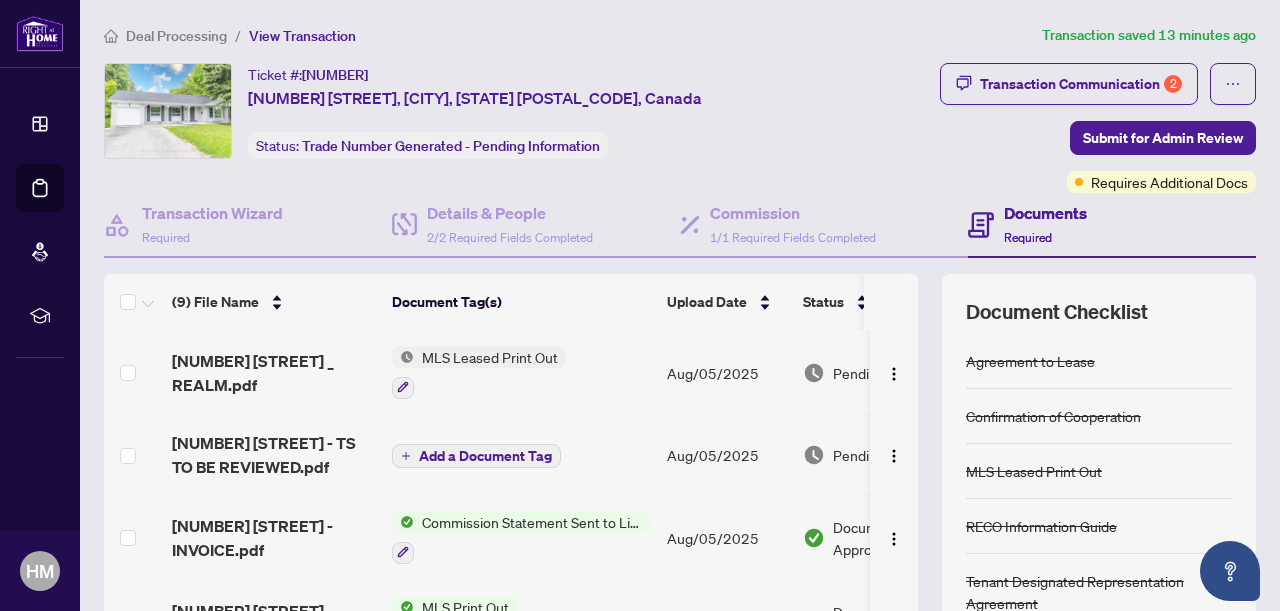 click on "Documents" at bounding box center [1045, 213] 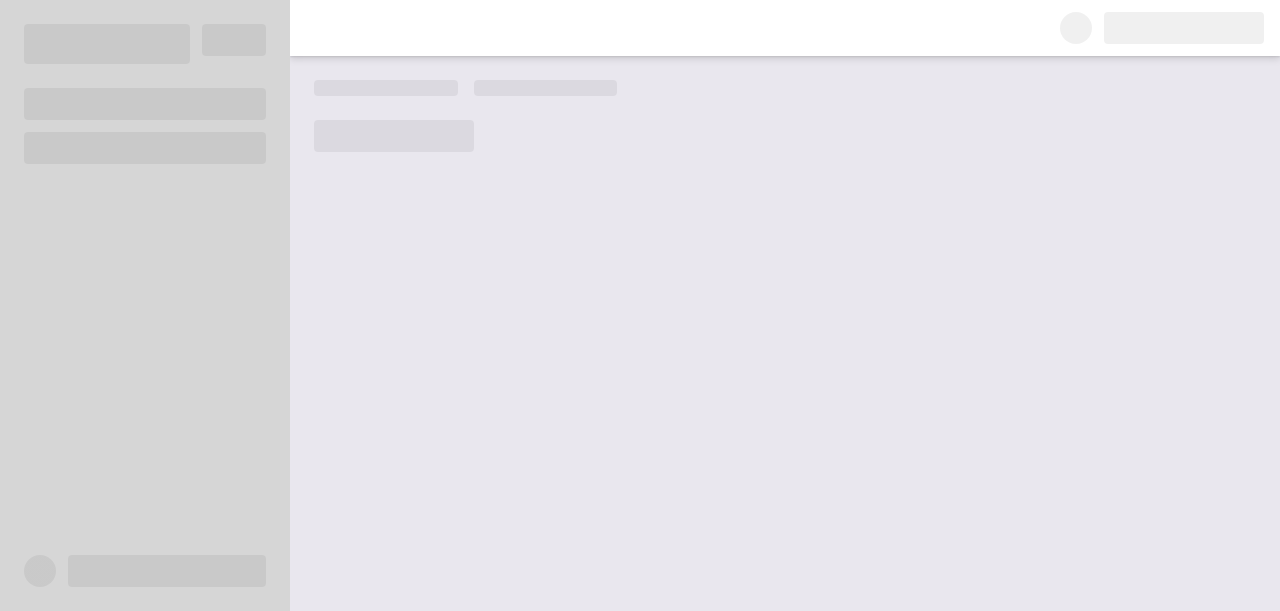 scroll, scrollTop: 0, scrollLeft: 0, axis: both 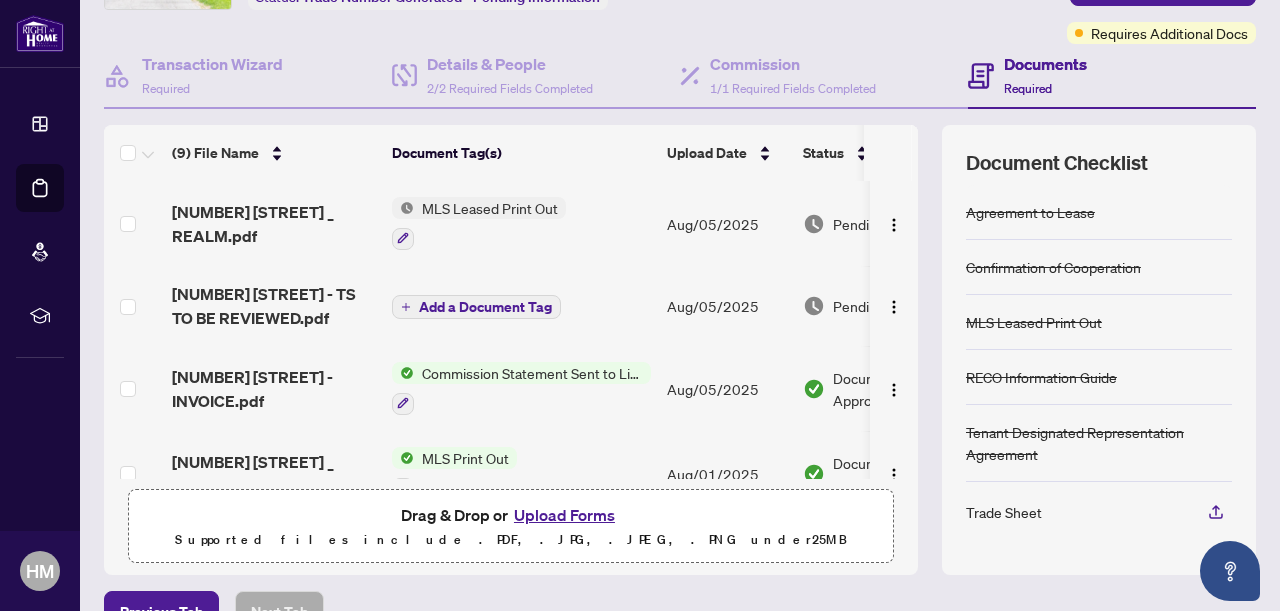 click on "Commission Statement Sent to Listing Brokerage" at bounding box center (532, 373) 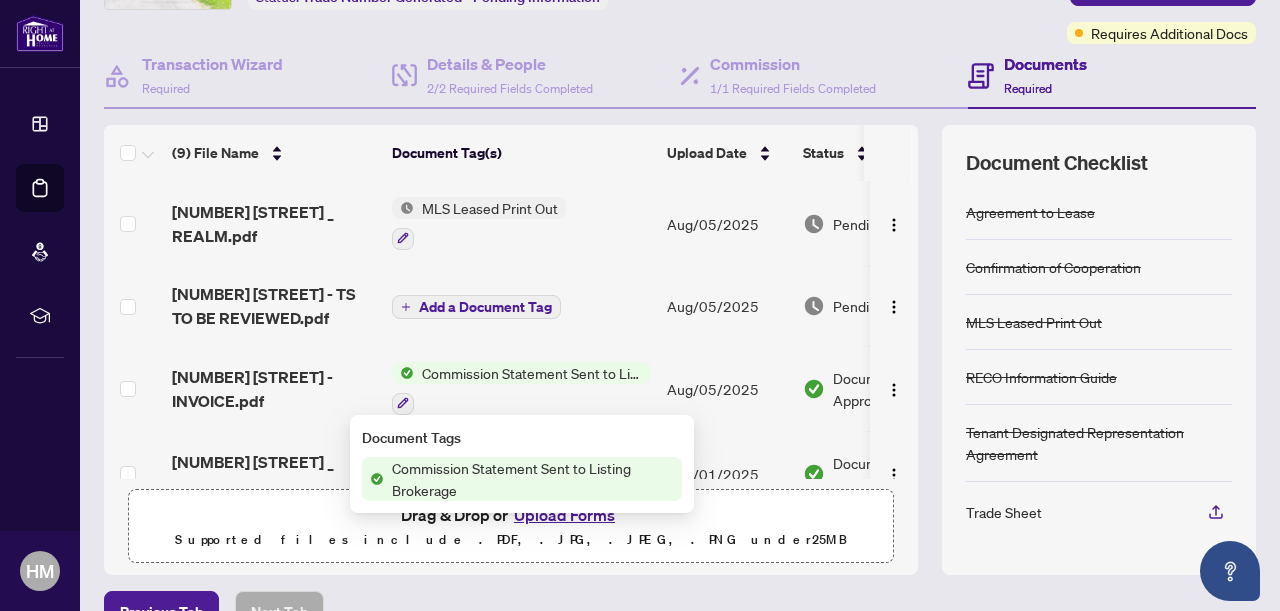 click on "Commission Statement Sent to Listing Brokerage" at bounding box center [533, 479] 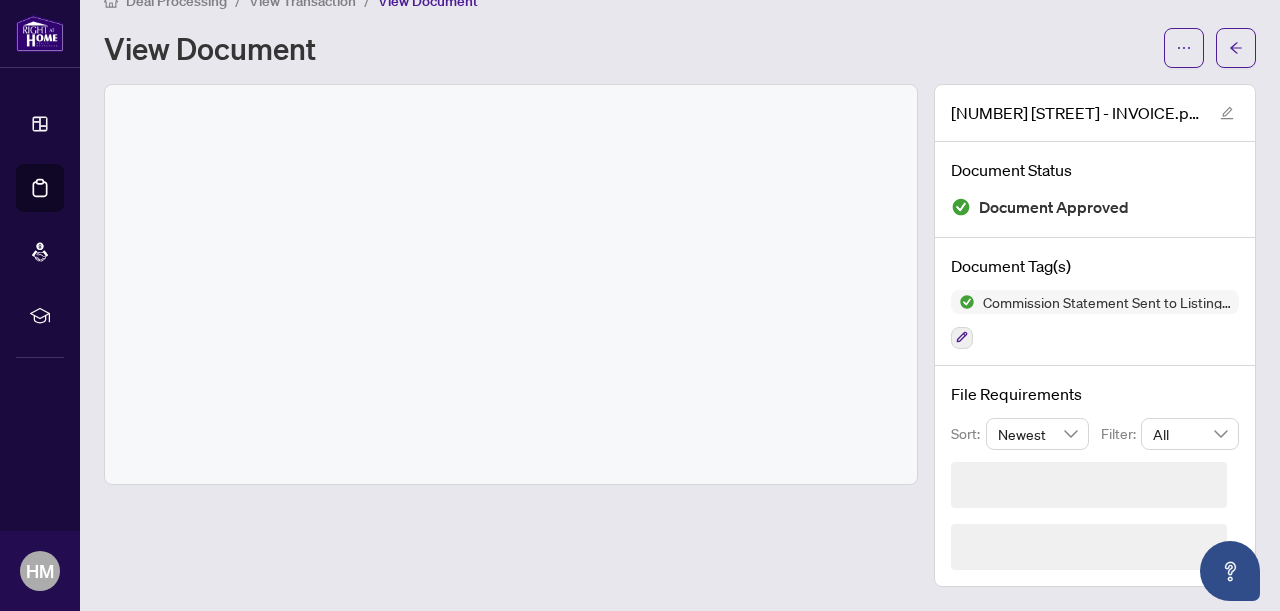 scroll, scrollTop: 0, scrollLeft: 0, axis: both 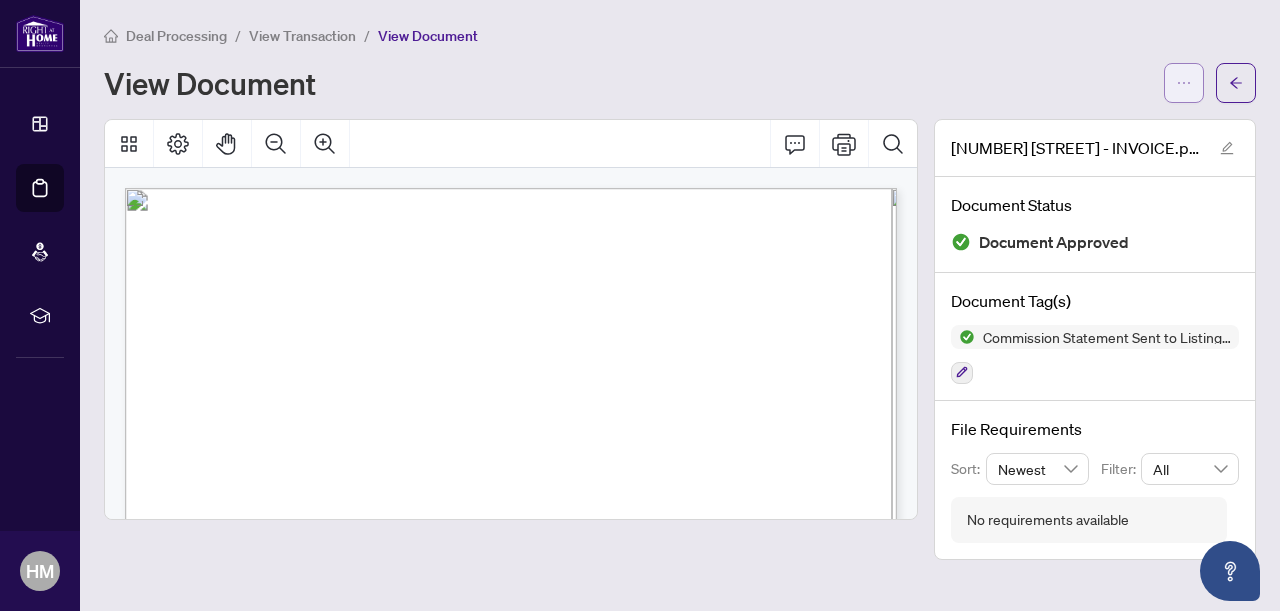 click 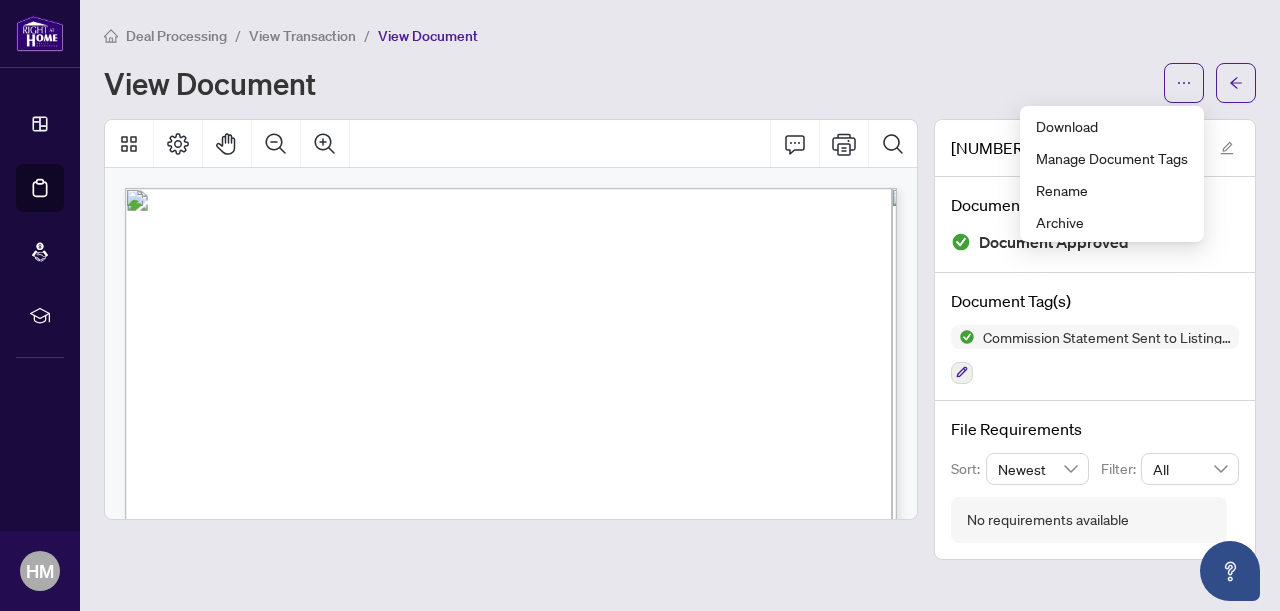 click on "Deal Processing / View Transaction / View Document View Document" at bounding box center [680, 63] 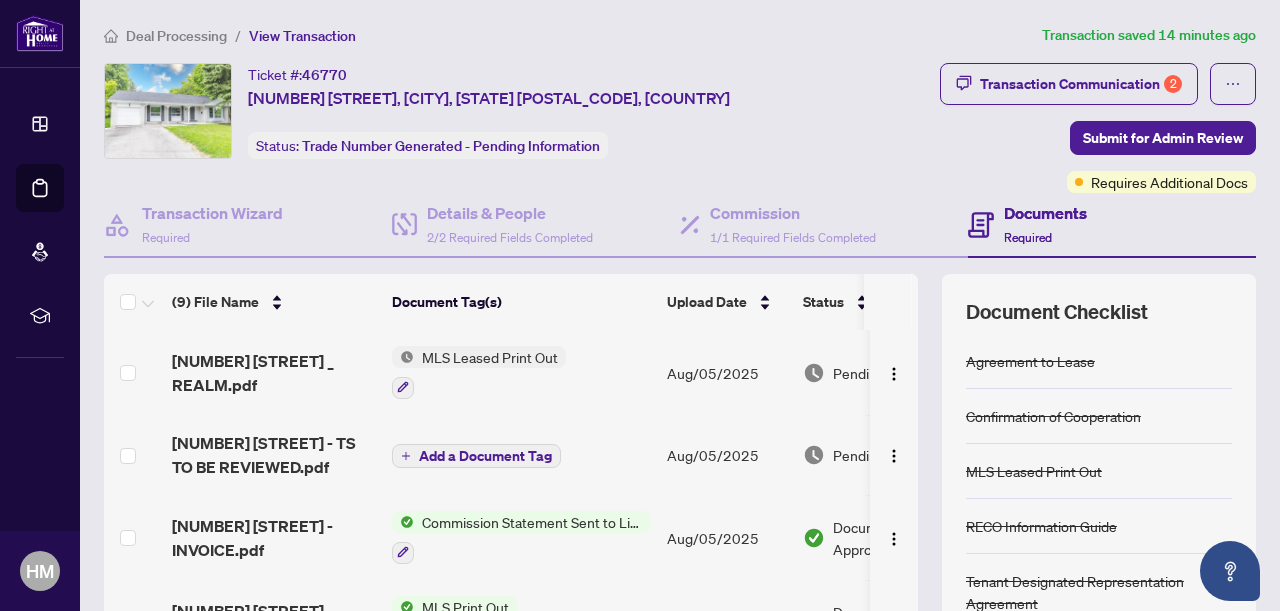 click on "Documents" at bounding box center (1045, 213) 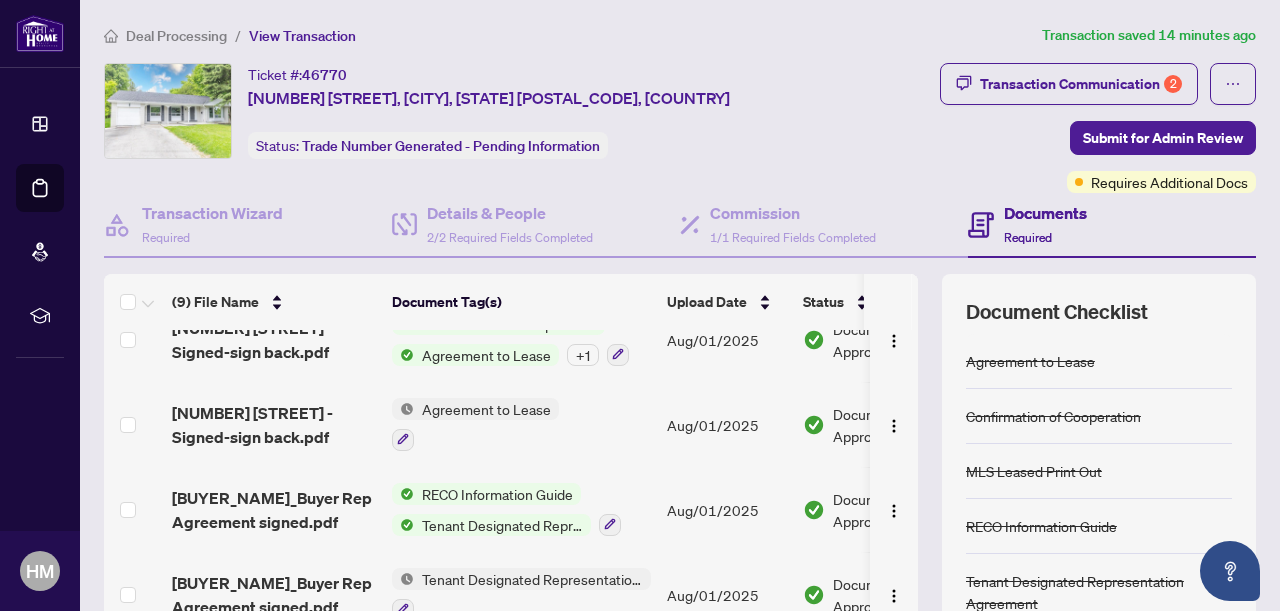 scroll, scrollTop: 461, scrollLeft: 0, axis: vertical 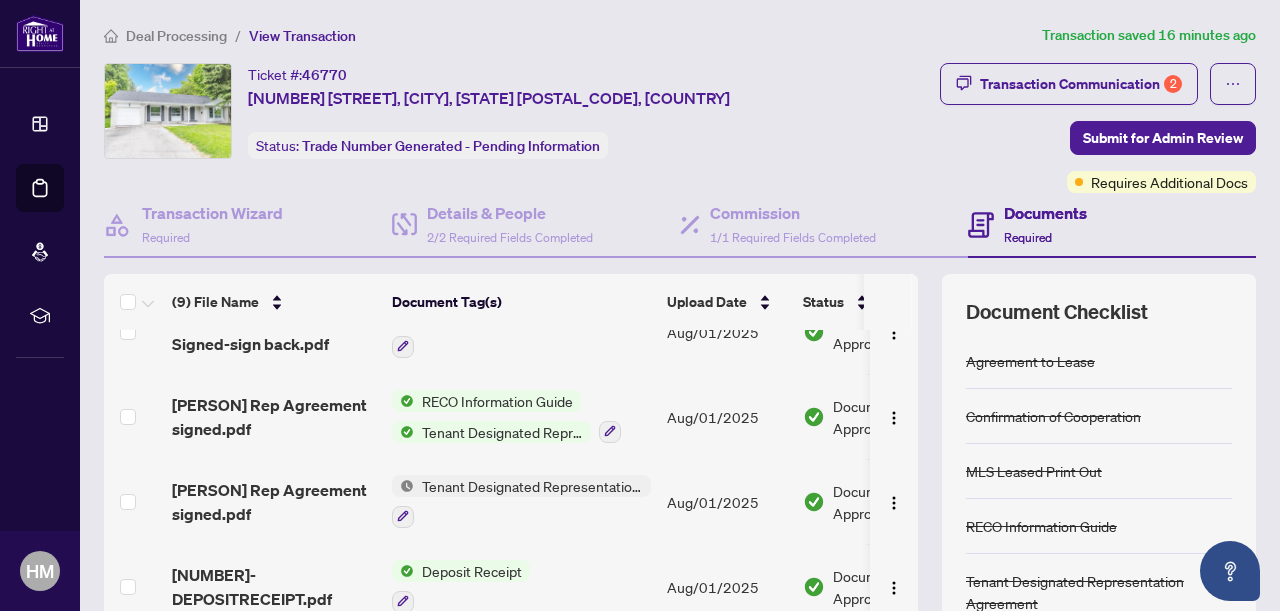click on "Documents" at bounding box center [1045, 213] 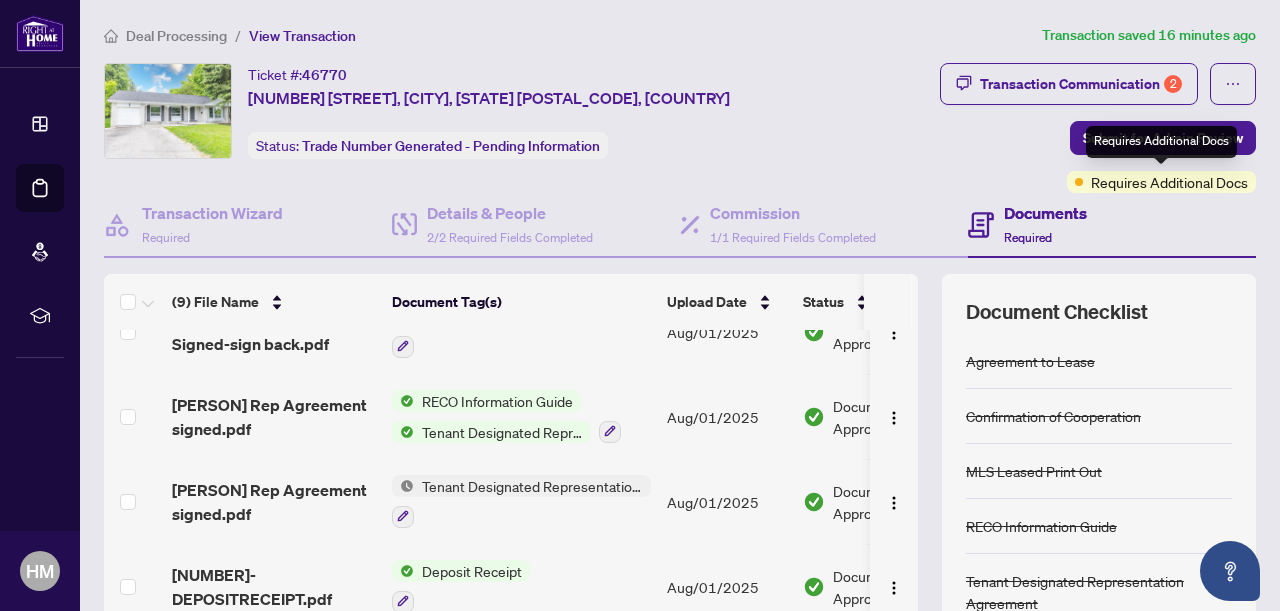click on "Requires Additional Docs" at bounding box center (1169, 182) 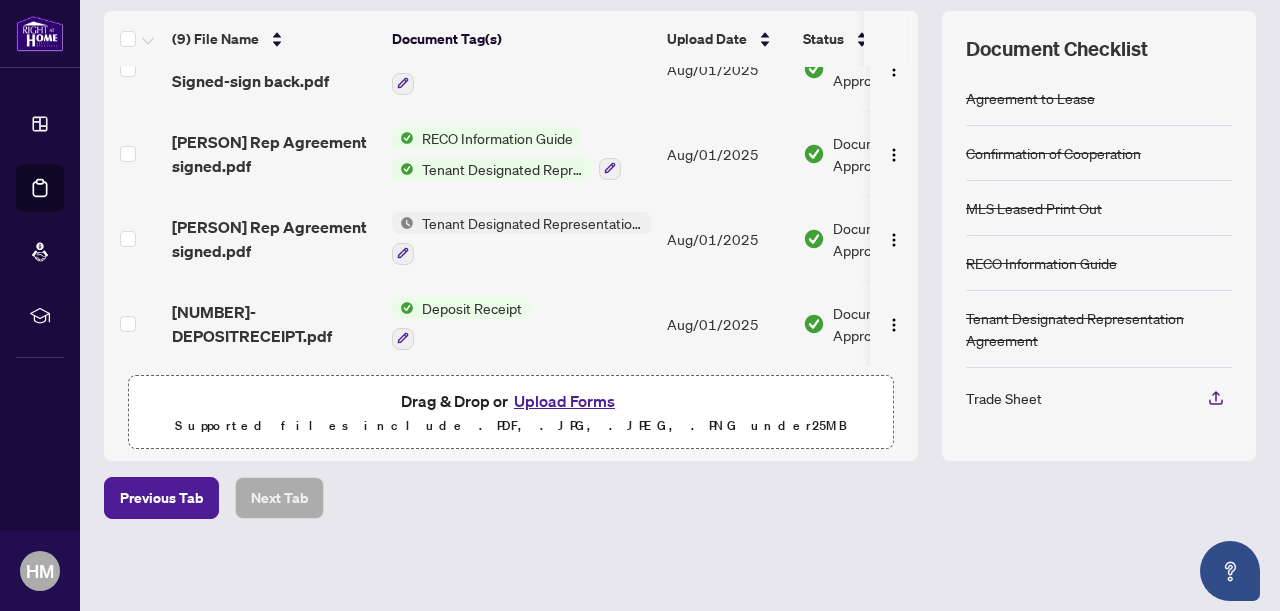 scroll, scrollTop: 263, scrollLeft: 0, axis: vertical 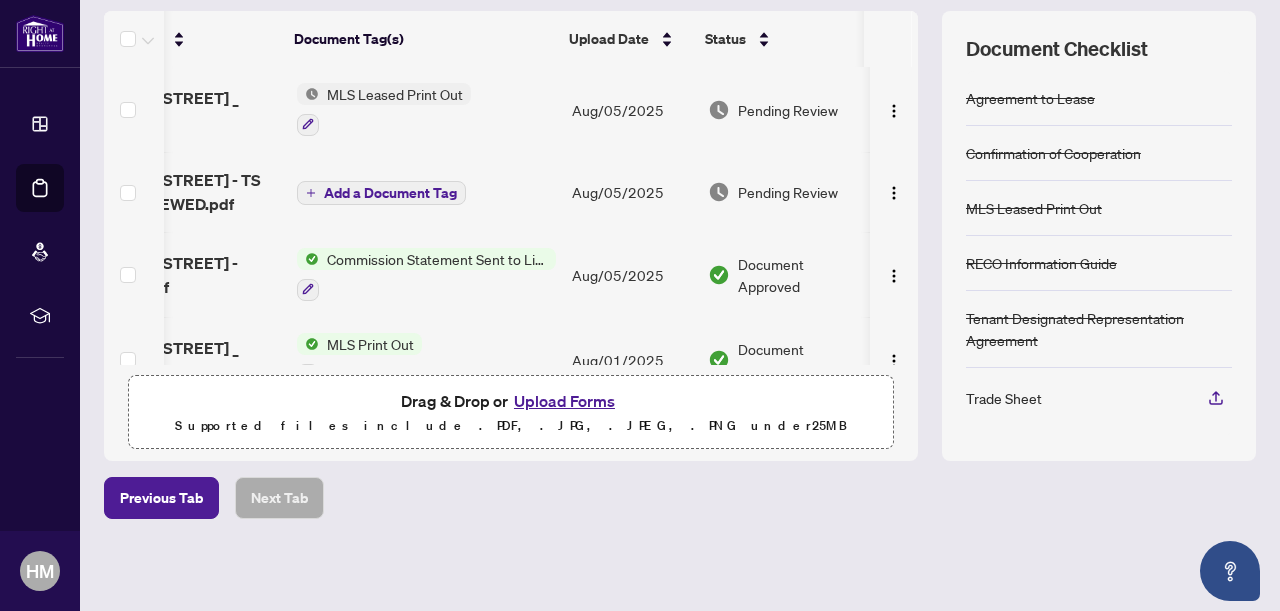 click on "Add a Document Tag" at bounding box center [390, 193] 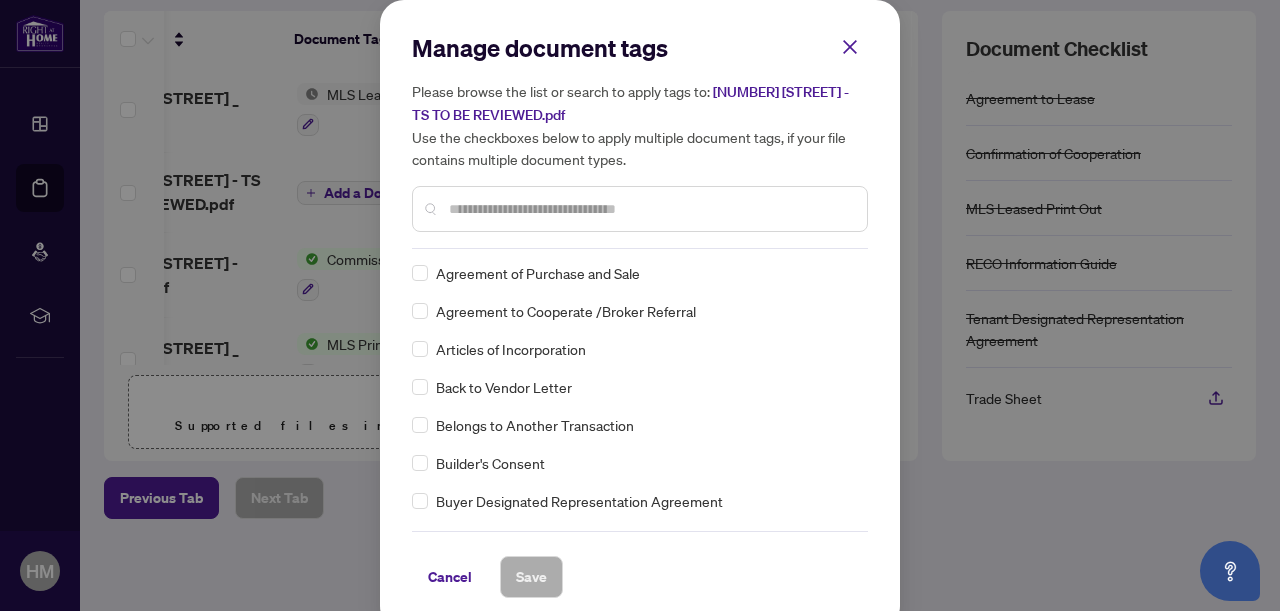 scroll, scrollTop: 388, scrollLeft: 0, axis: vertical 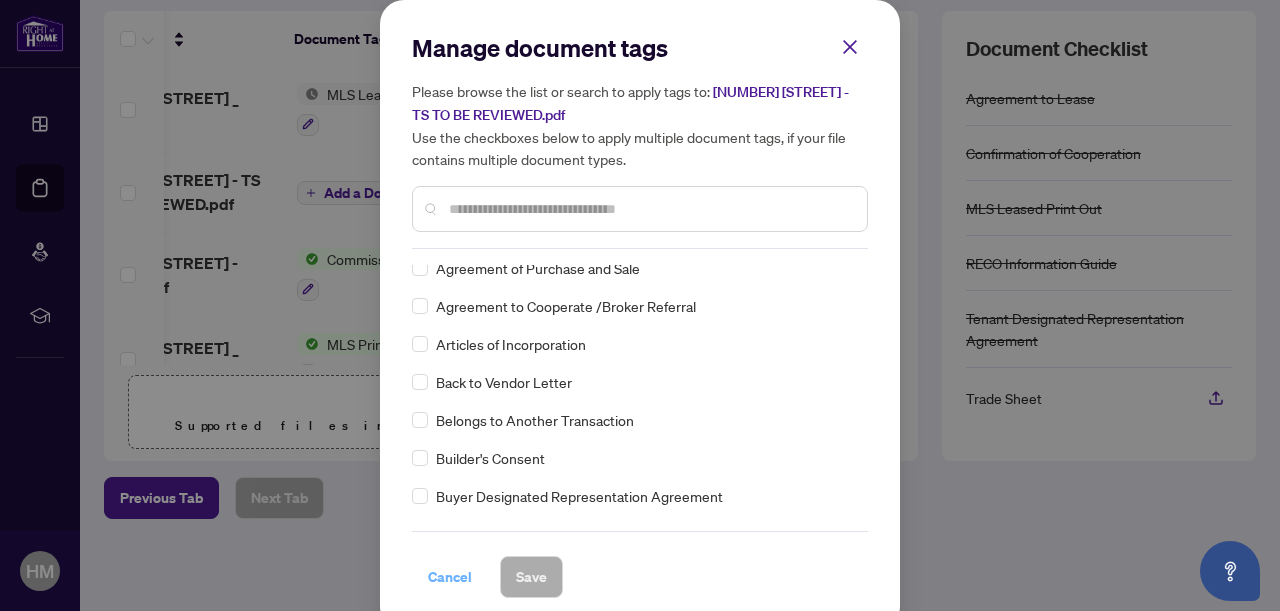 click on "Cancel" at bounding box center (450, 577) 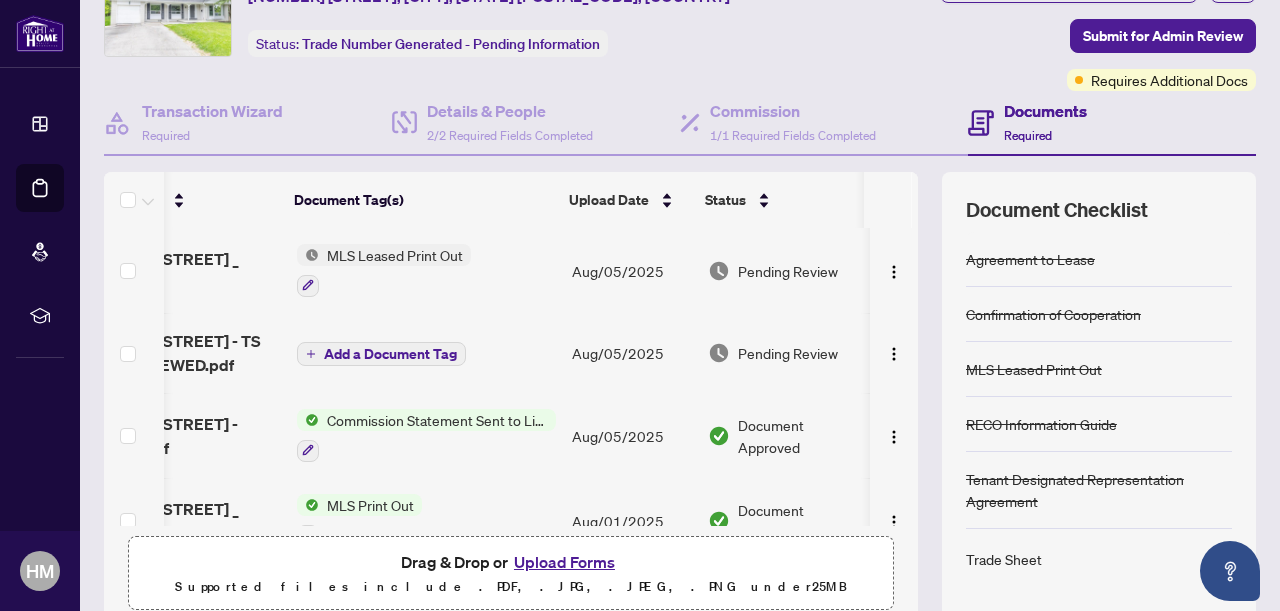 scroll, scrollTop: 105, scrollLeft: 0, axis: vertical 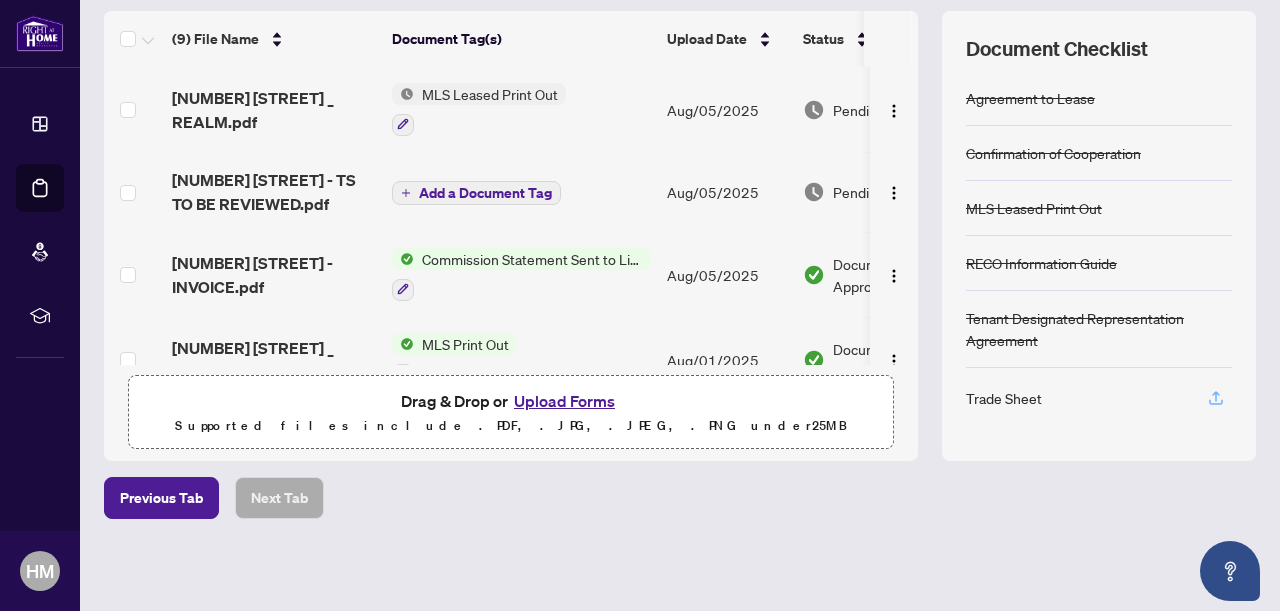 click 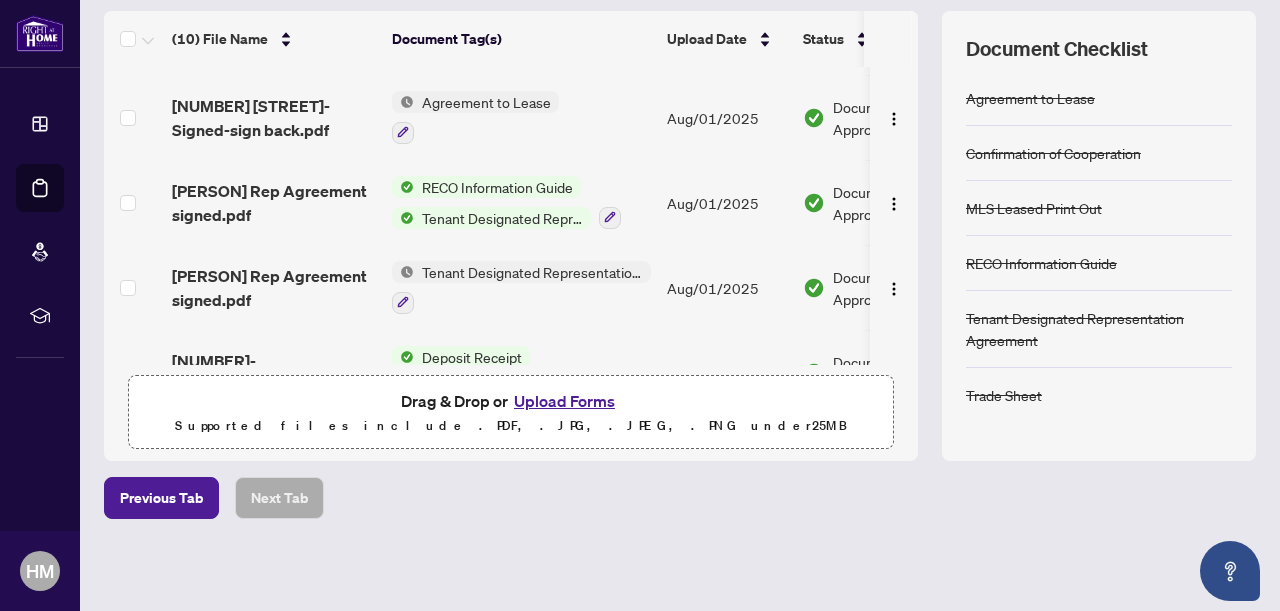 scroll, scrollTop: 545, scrollLeft: 0, axis: vertical 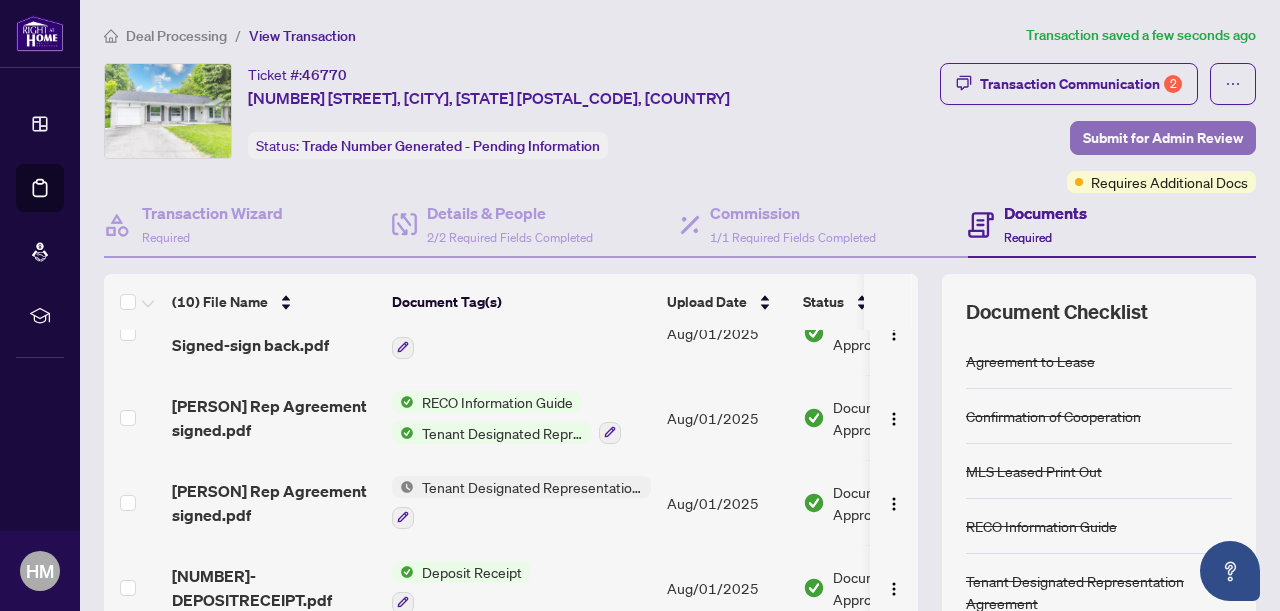 click on "Submit for Admin Review" at bounding box center [1163, 138] 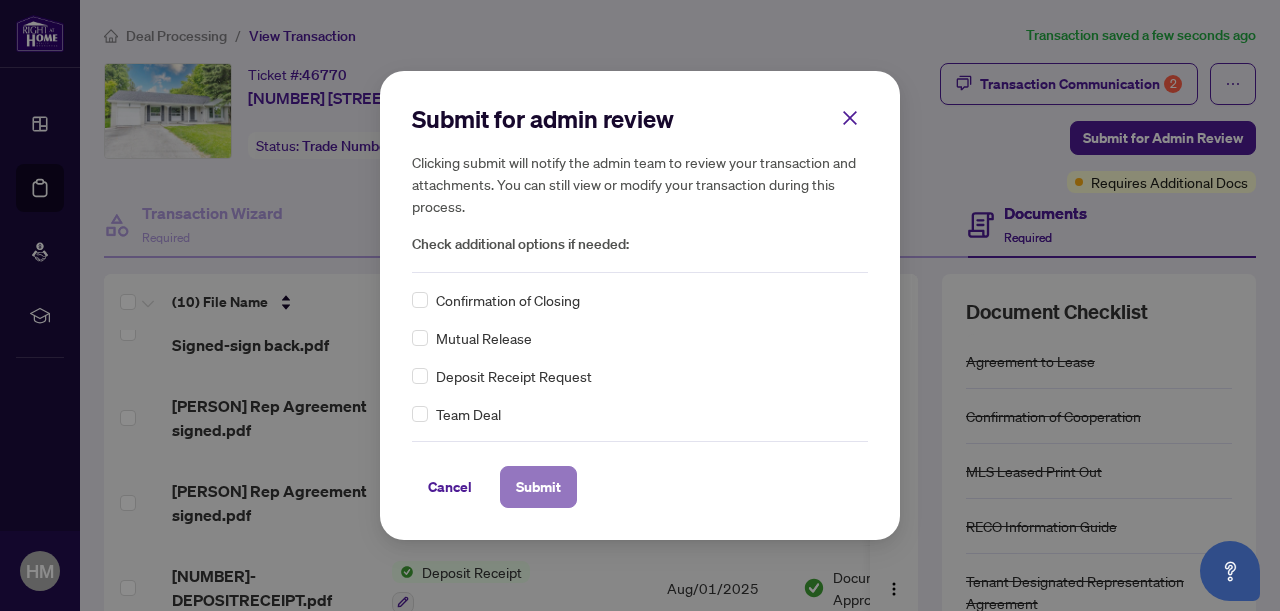 click on "Submit" at bounding box center (538, 487) 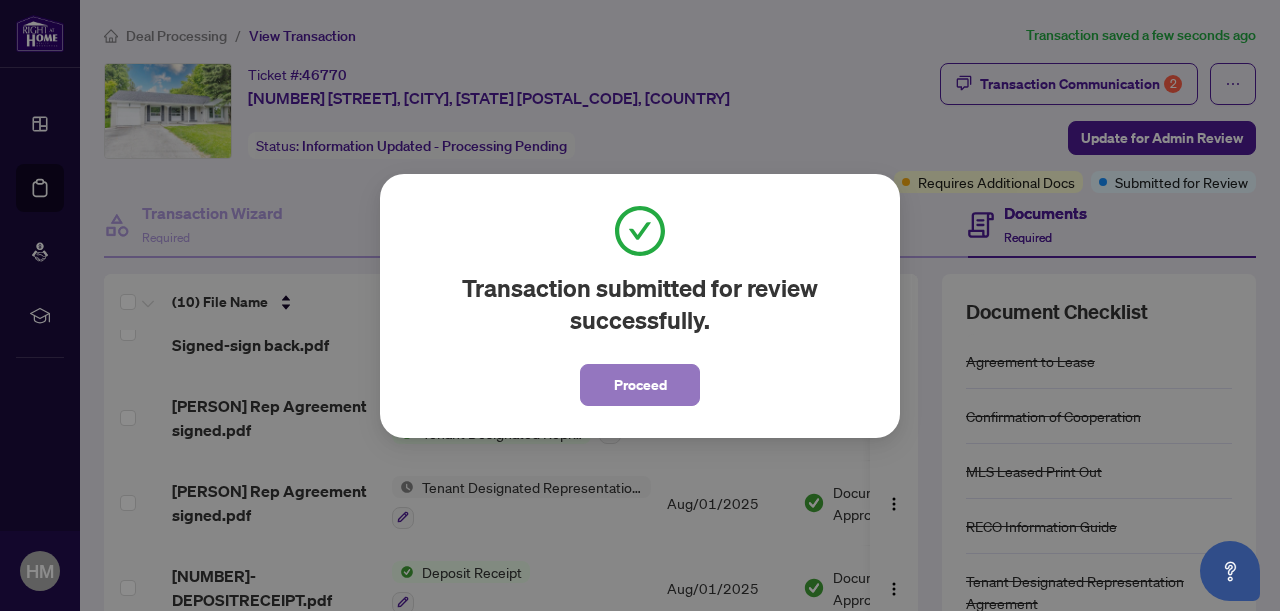 click on "Proceed" at bounding box center (640, 385) 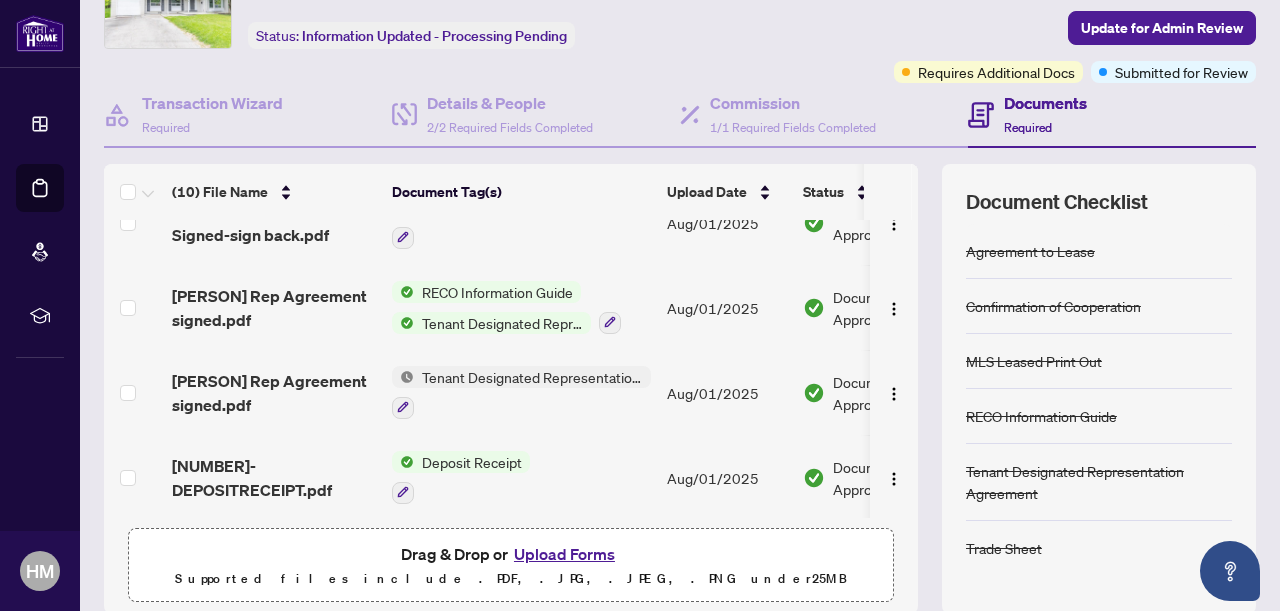 scroll, scrollTop: 0, scrollLeft: 0, axis: both 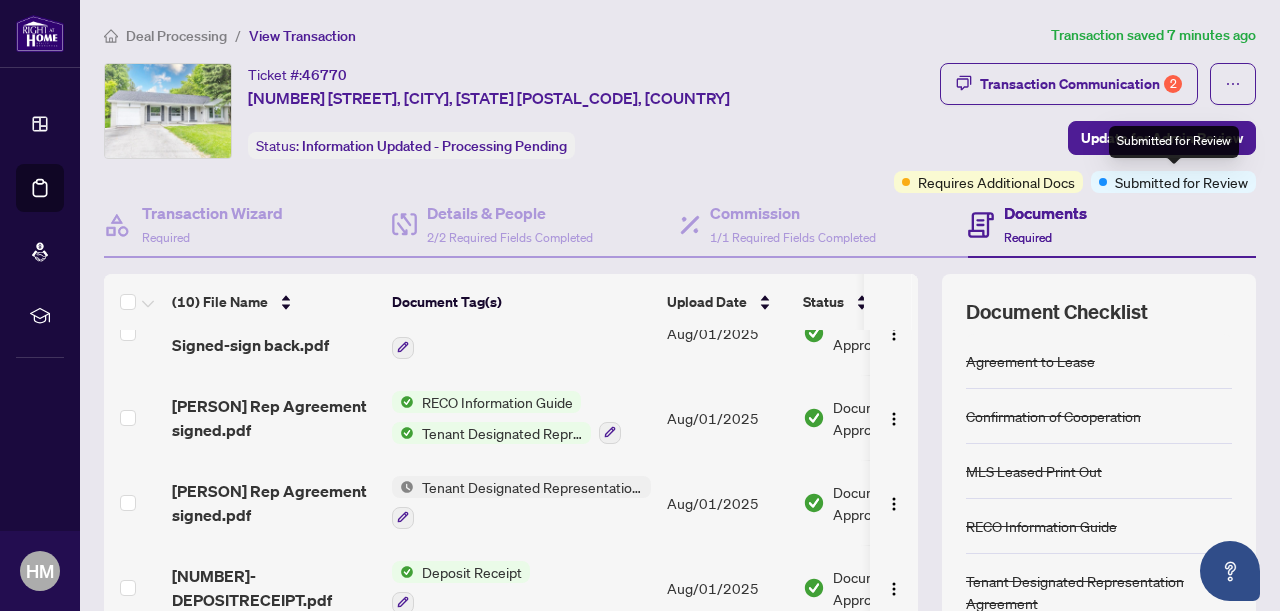 click on "Submitted for Review" at bounding box center (1181, 182) 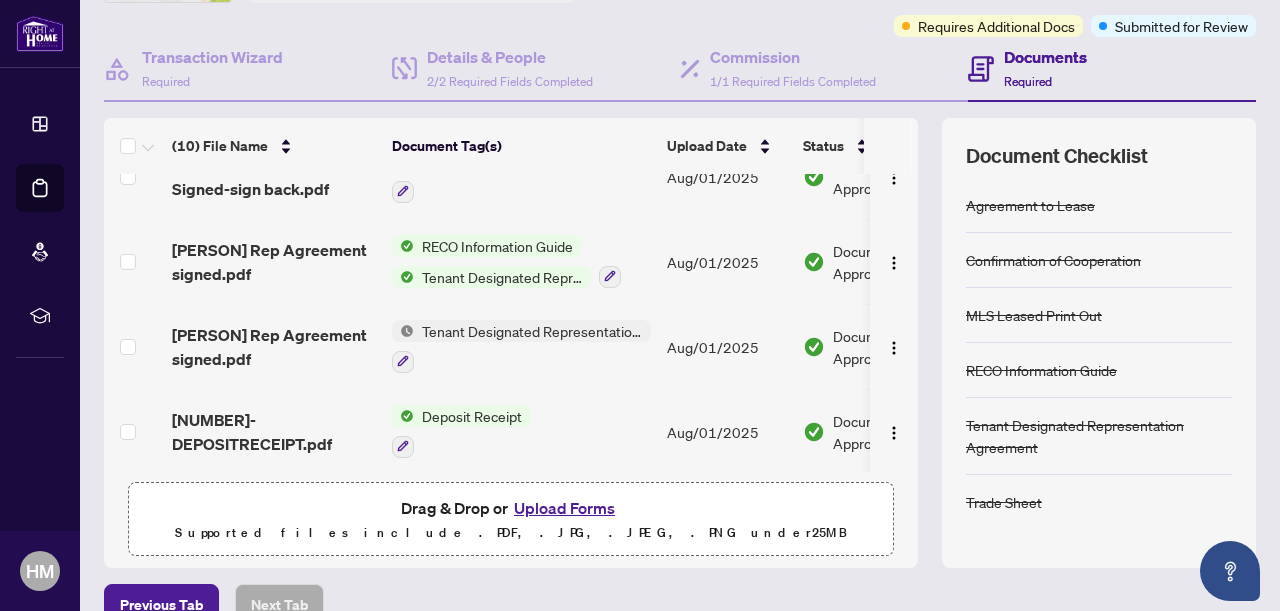 scroll, scrollTop: 0, scrollLeft: 0, axis: both 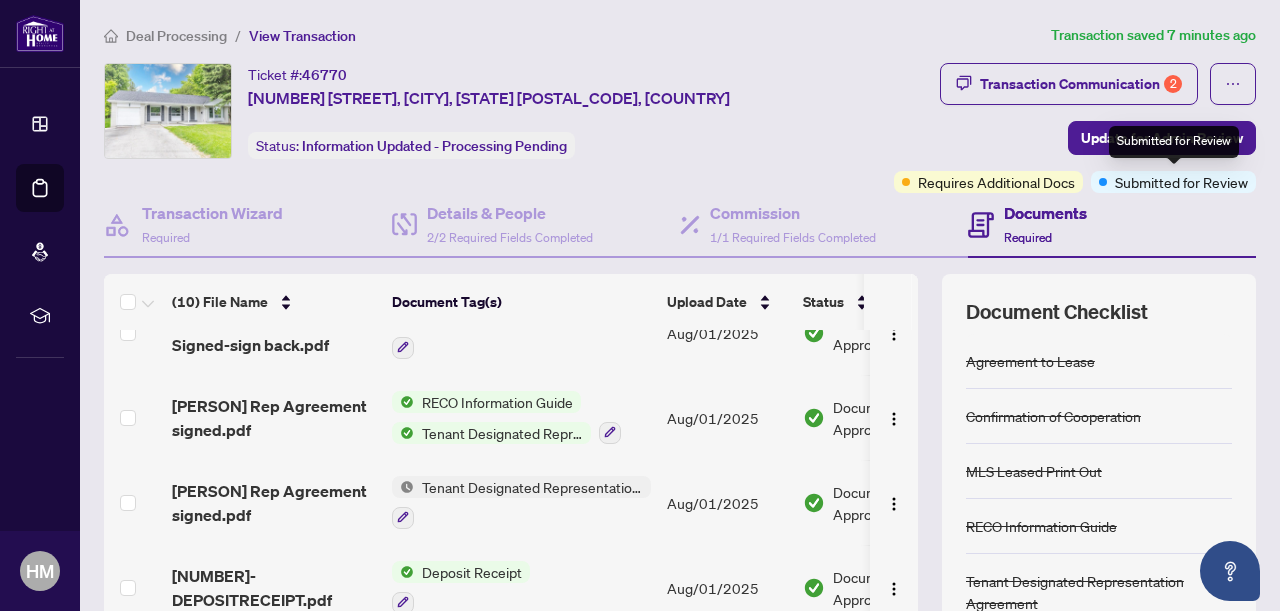 click on "Submitted for Review" at bounding box center [1173, 182] 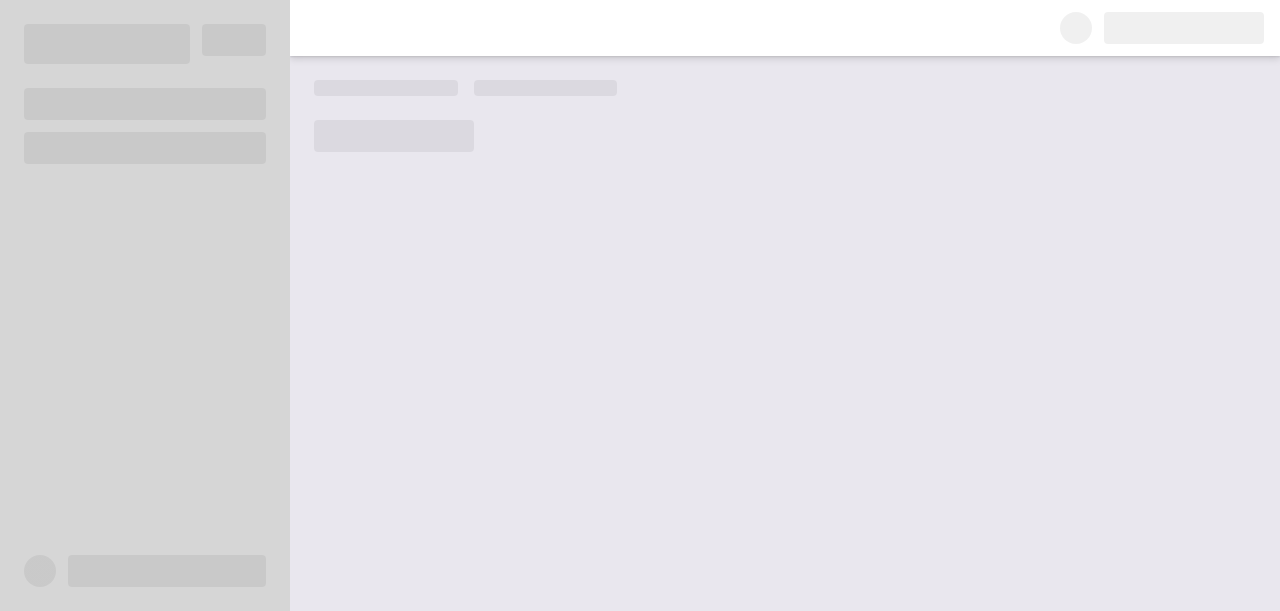 scroll, scrollTop: 0, scrollLeft: 0, axis: both 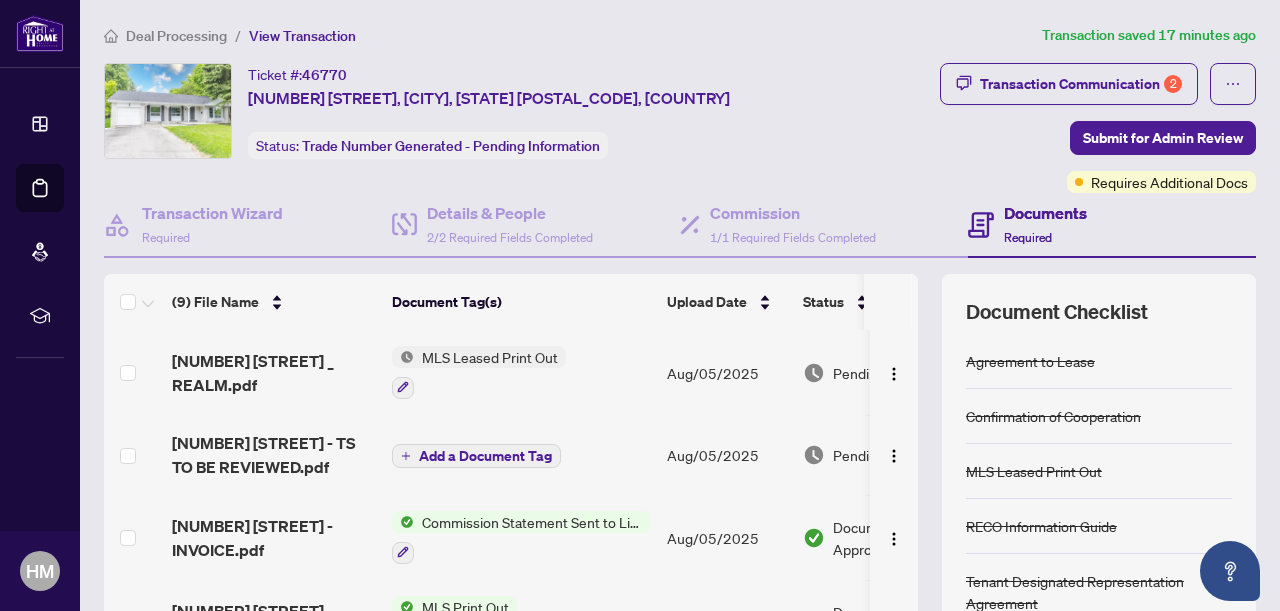 click on "Required" at bounding box center [1028, 237] 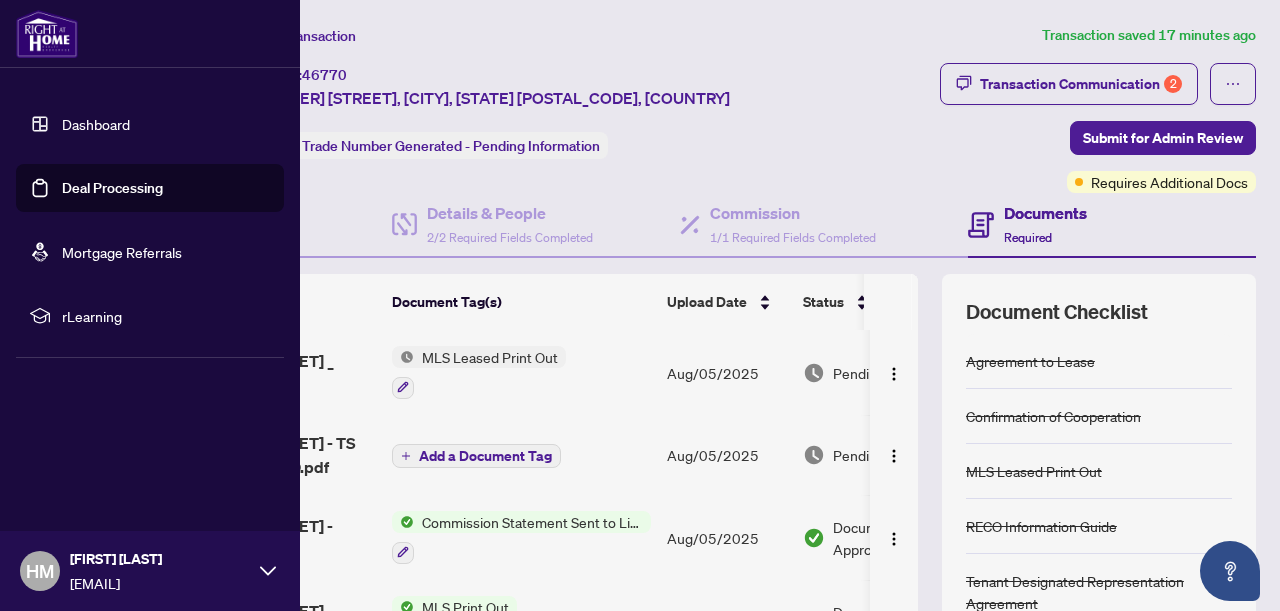 click on "Dashboard" at bounding box center [96, 124] 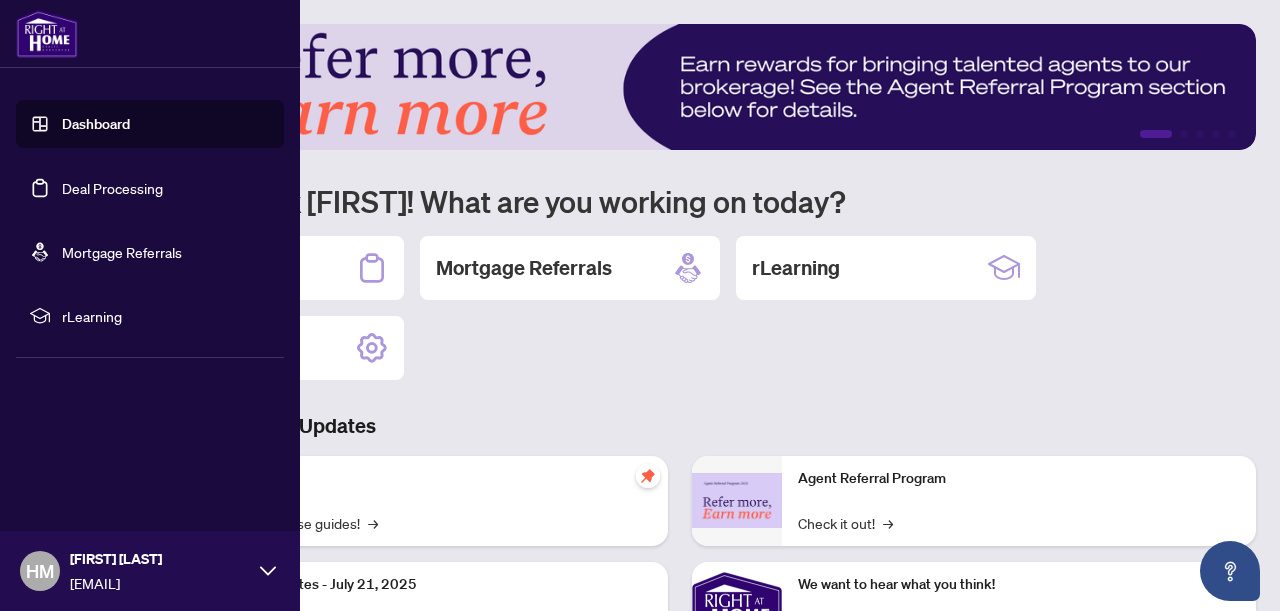 click on "Deal Processing" at bounding box center [112, 188] 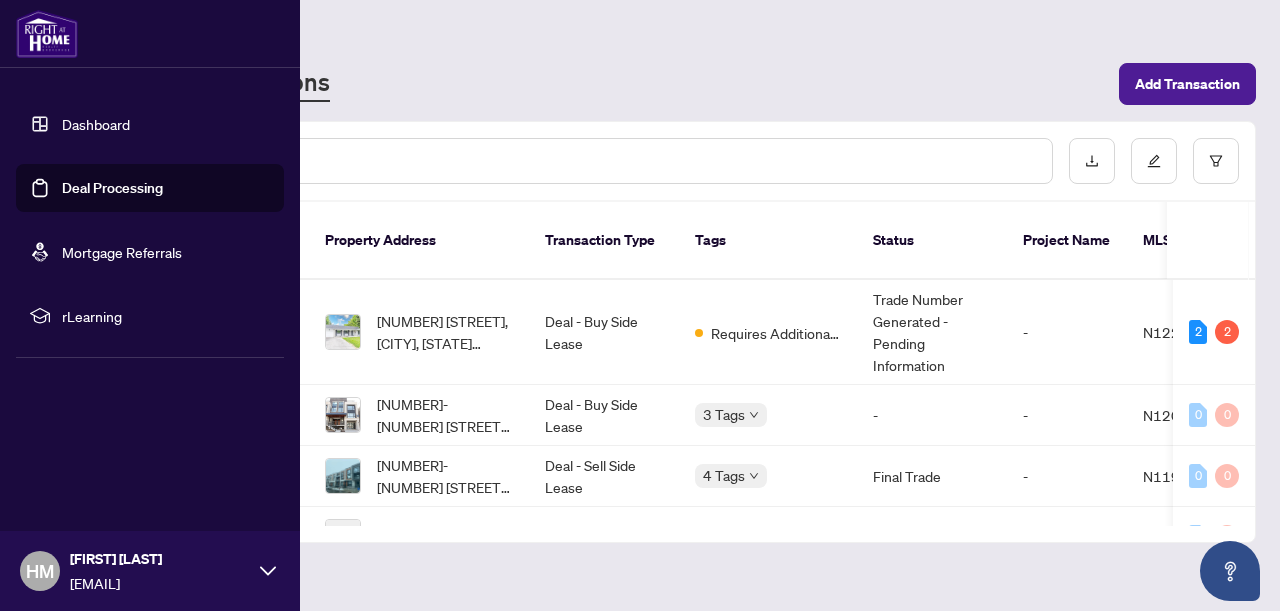 click on "Mortgage Referrals" at bounding box center [122, 252] 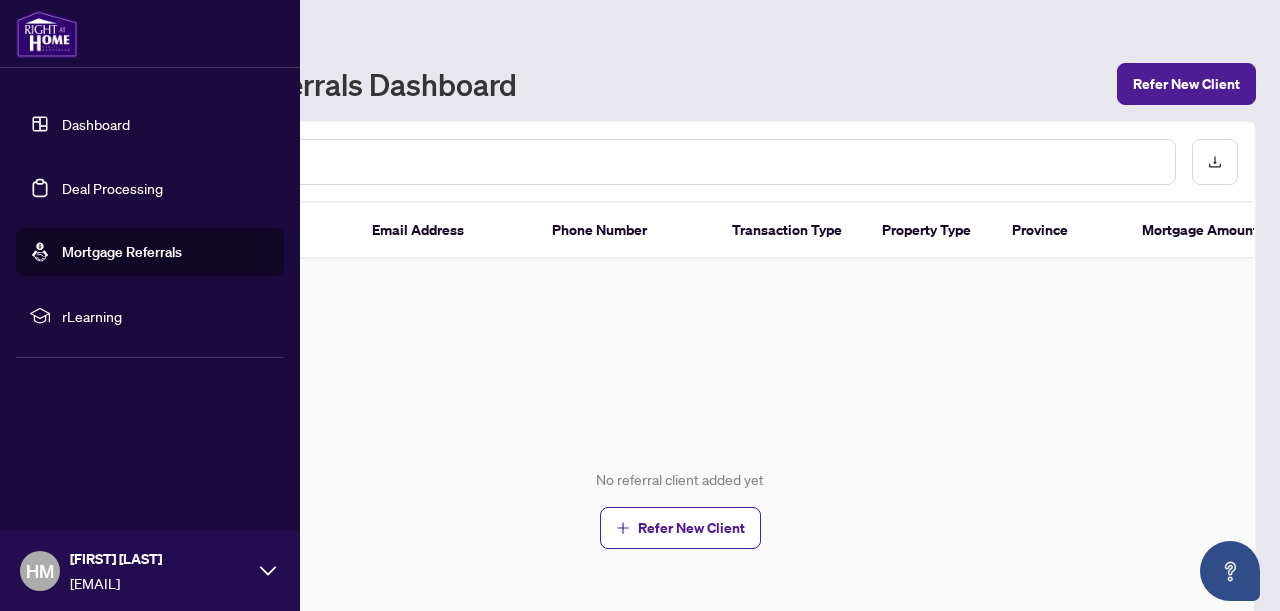 click on "rLearning" at bounding box center (166, 316) 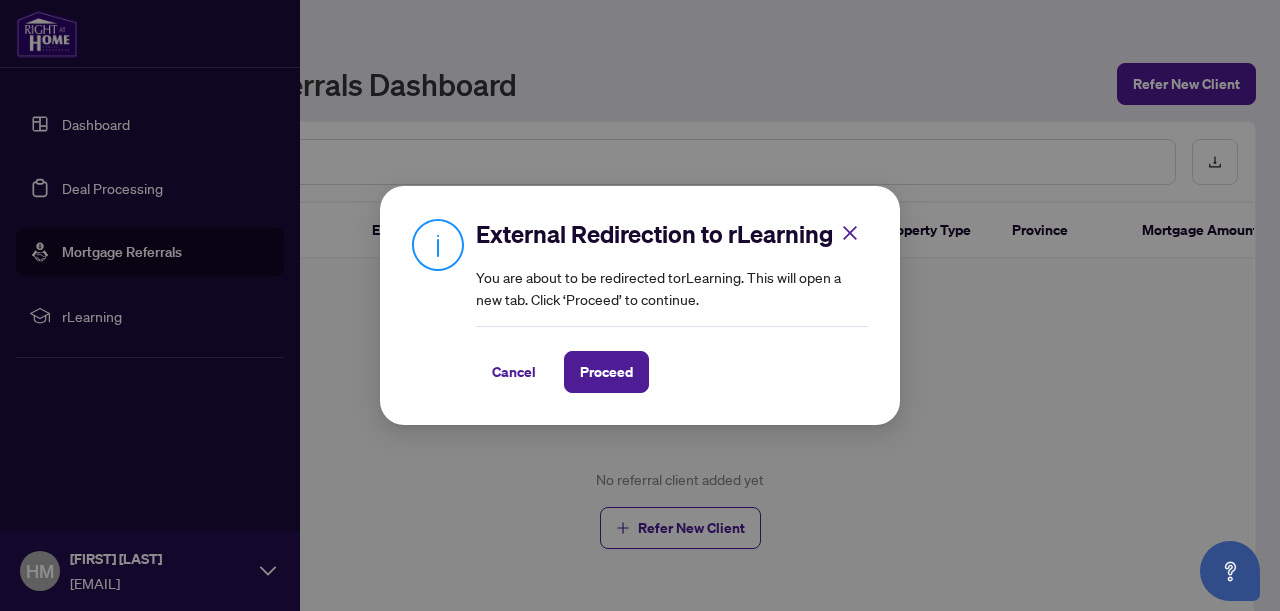 click on "External Redirection to rLearning You are about to be redirected to  rLearning . This will open a new tab. Click ‘Proceed’ to continue. Cancel Proceed Cancel OK" at bounding box center [640, 305] 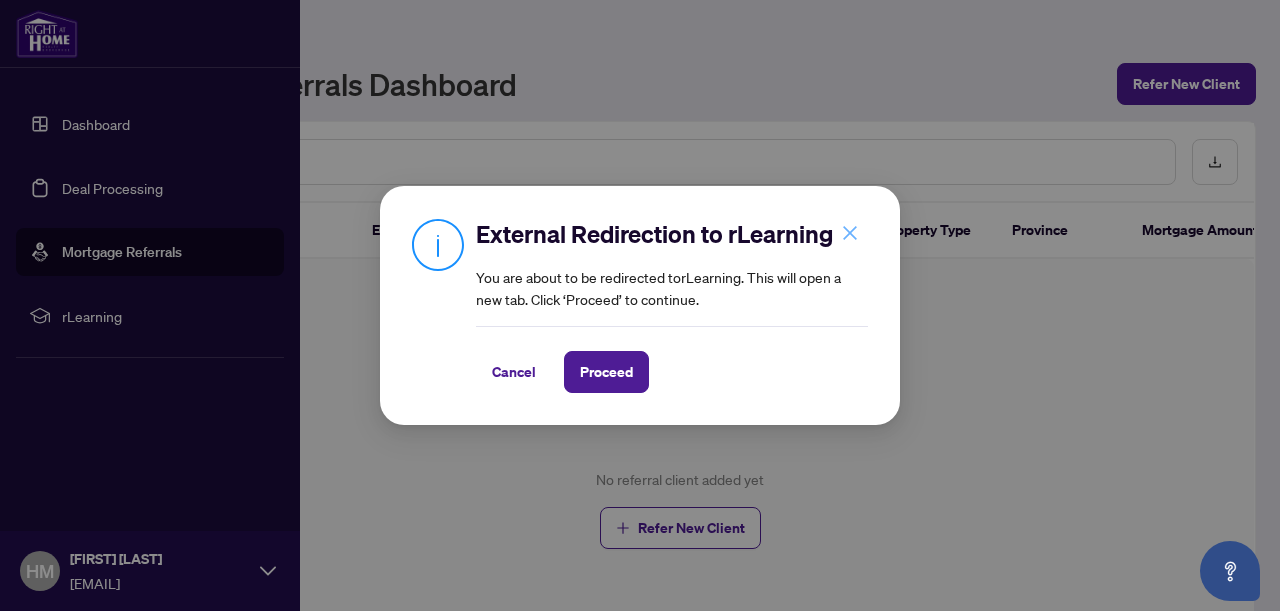 click at bounding box center [850, 233] 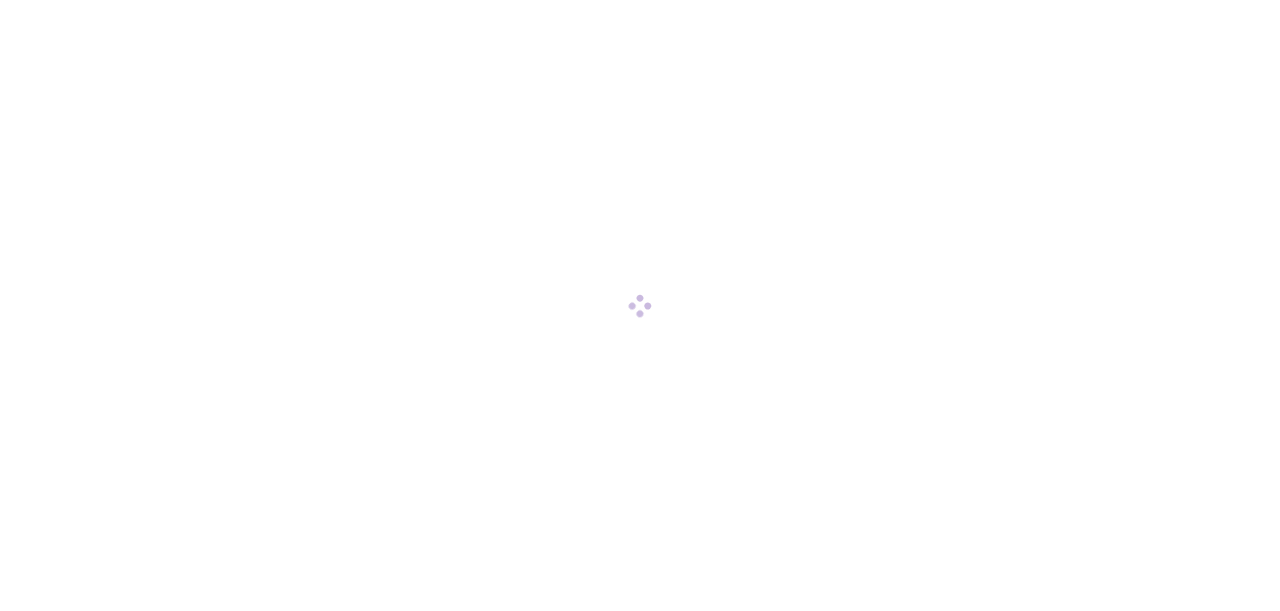 scroll, scrollTop: 0, scrollLeft: 0, axis: both 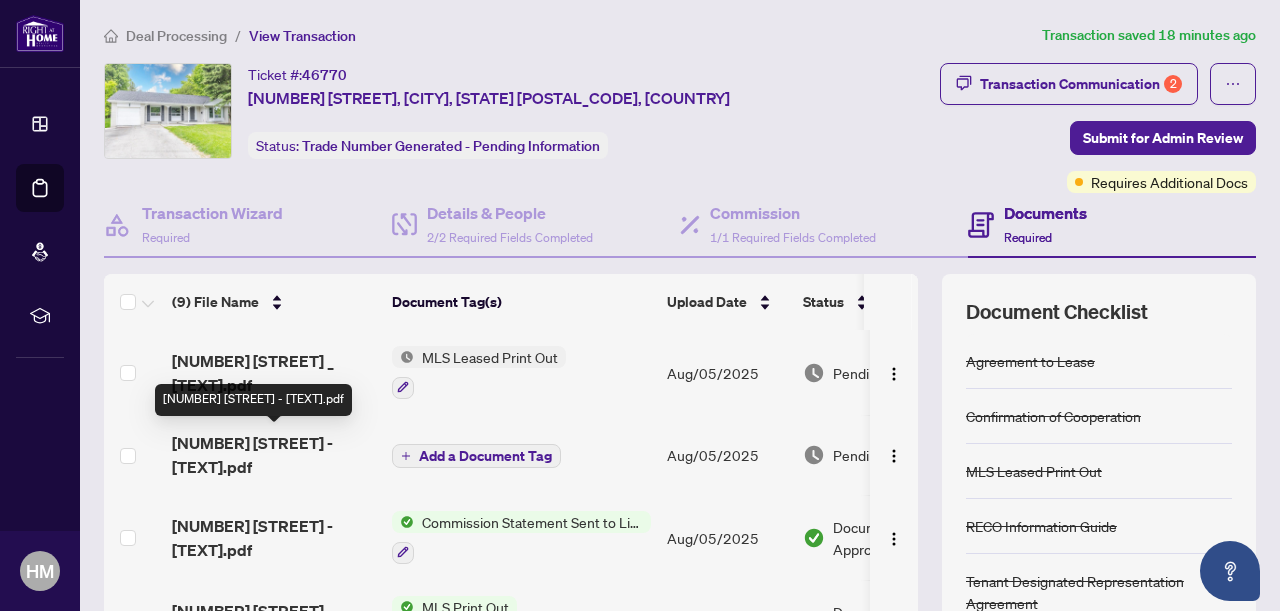 click on "[NUMBER] [STREET] - [TEXT].pdf" at bounding box center (274, 455) 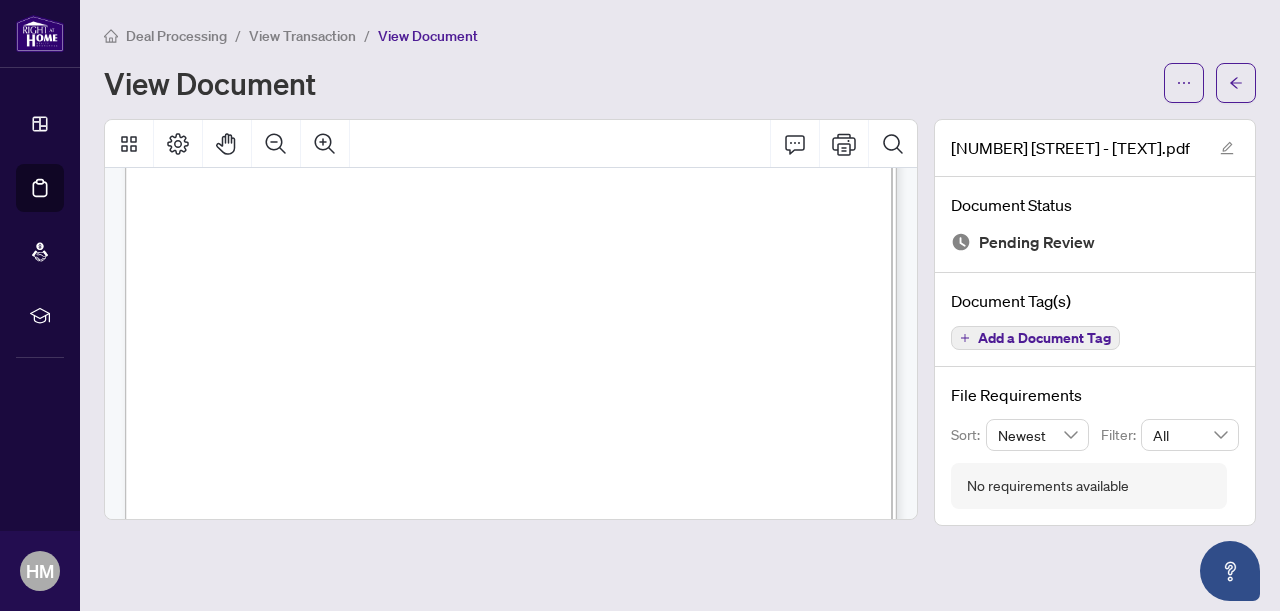 scroll, scrollTop: 0, scrollLeft: 0, axis: both 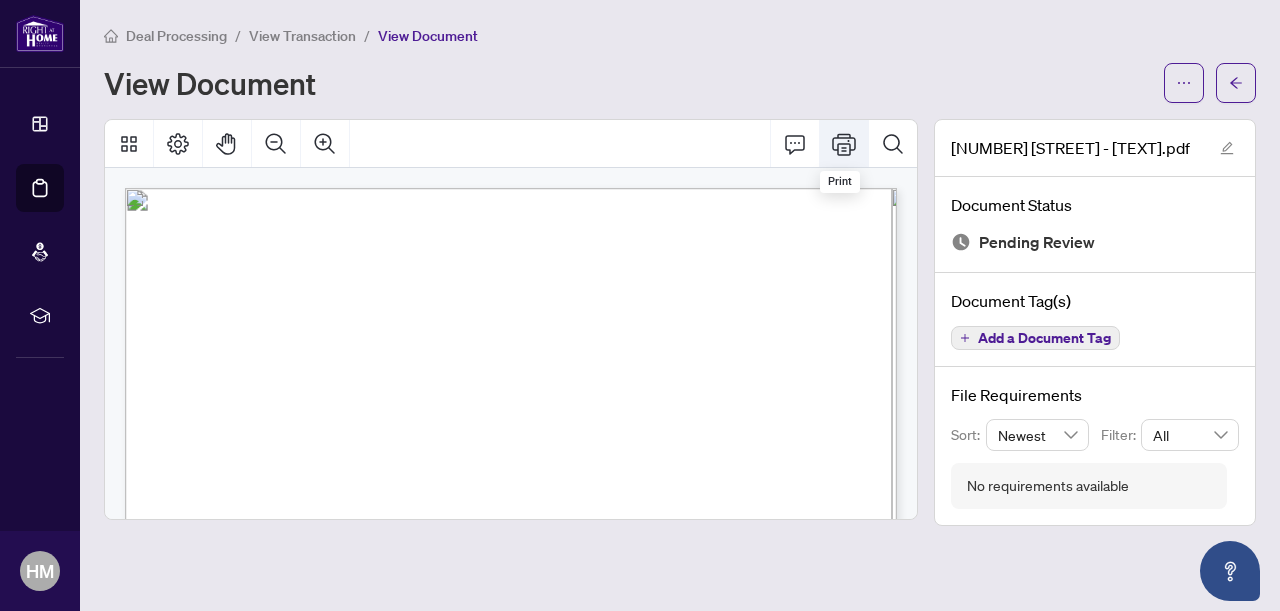click 